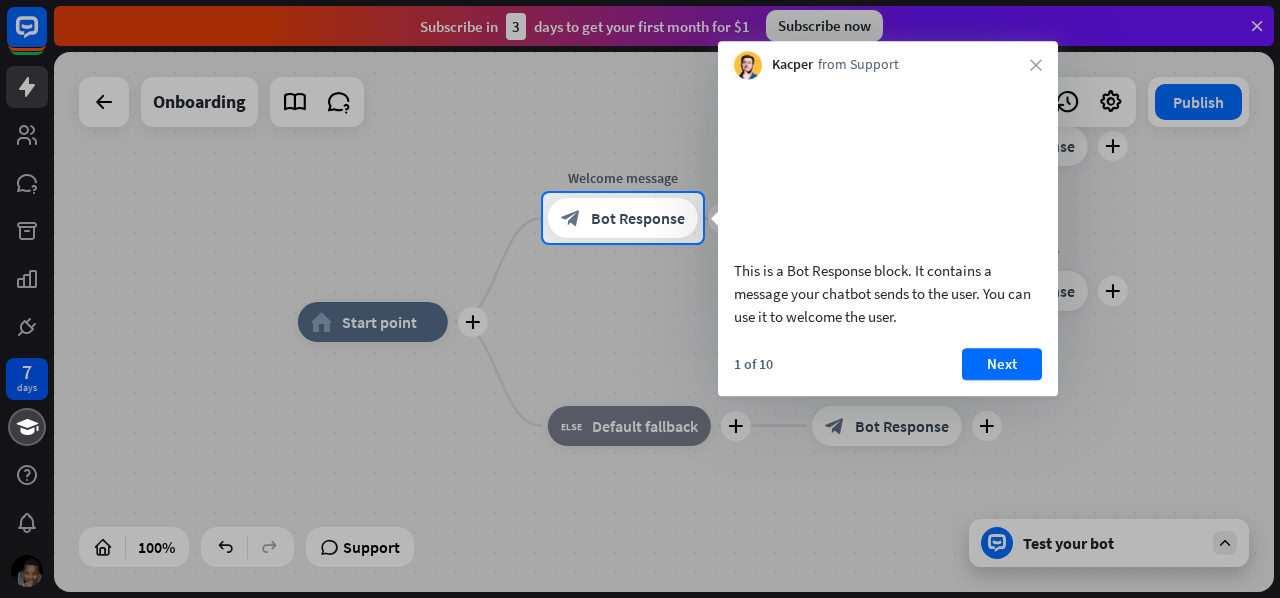 scroll, scrollTop: 0, scrollLeft: 0, axis: both 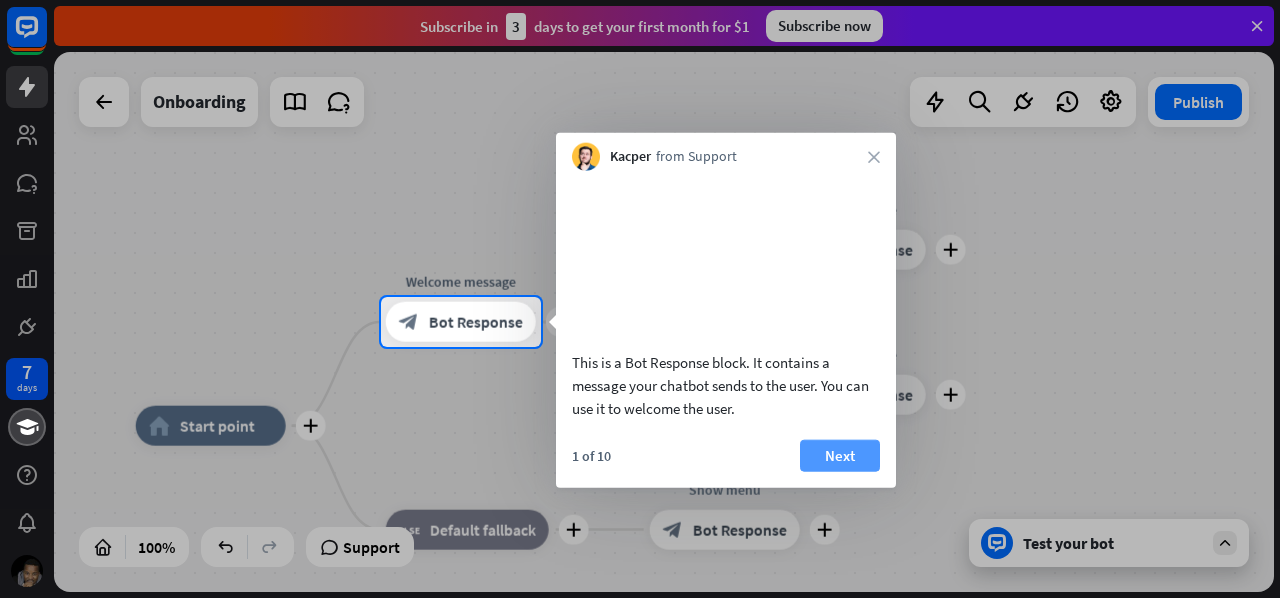 click on "Next" at bounding box center [840, 455] 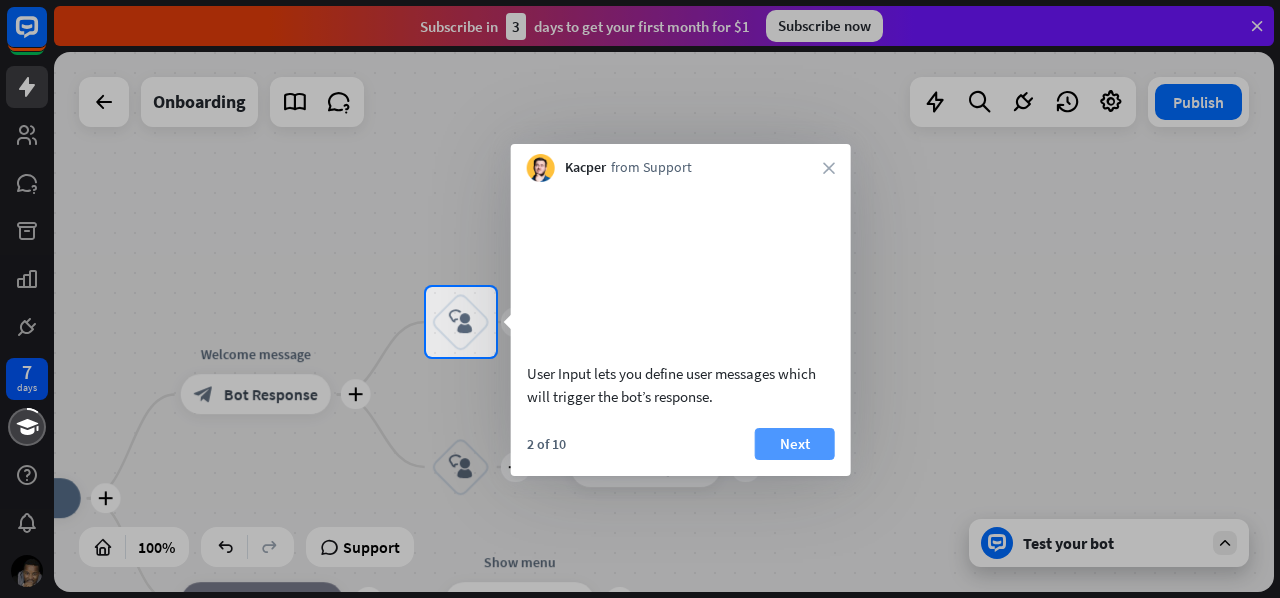 click on "Next" at bounding box center [795, 444] 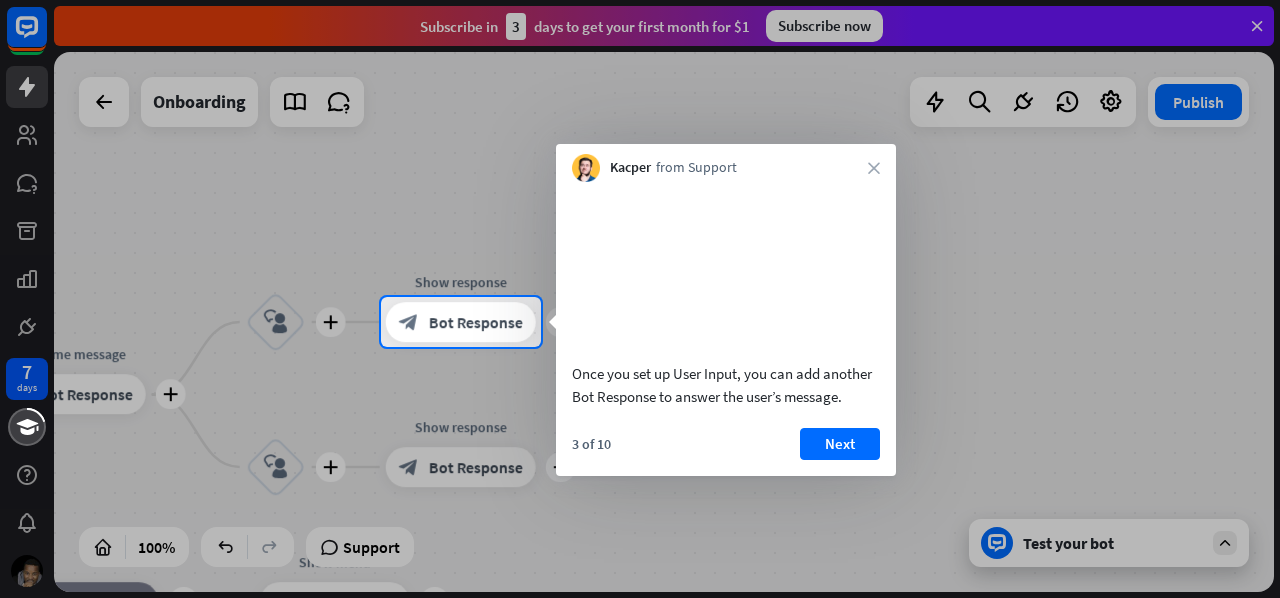 click at bounding box center (640, 472) 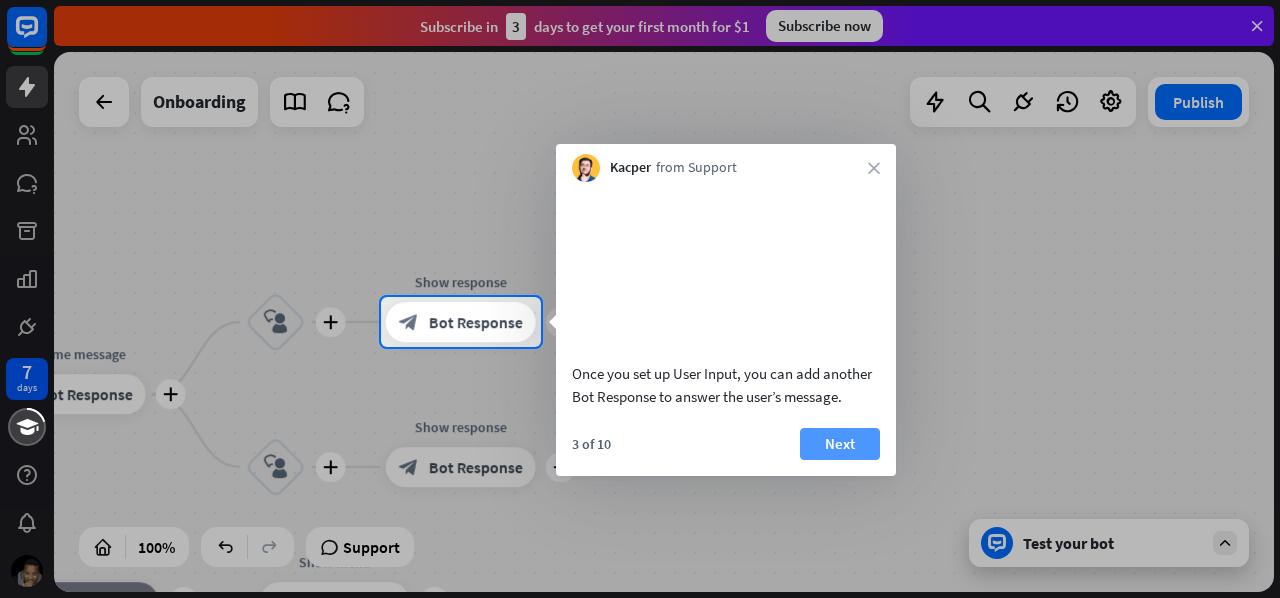click on "Next" at bounding box center (840, 444) 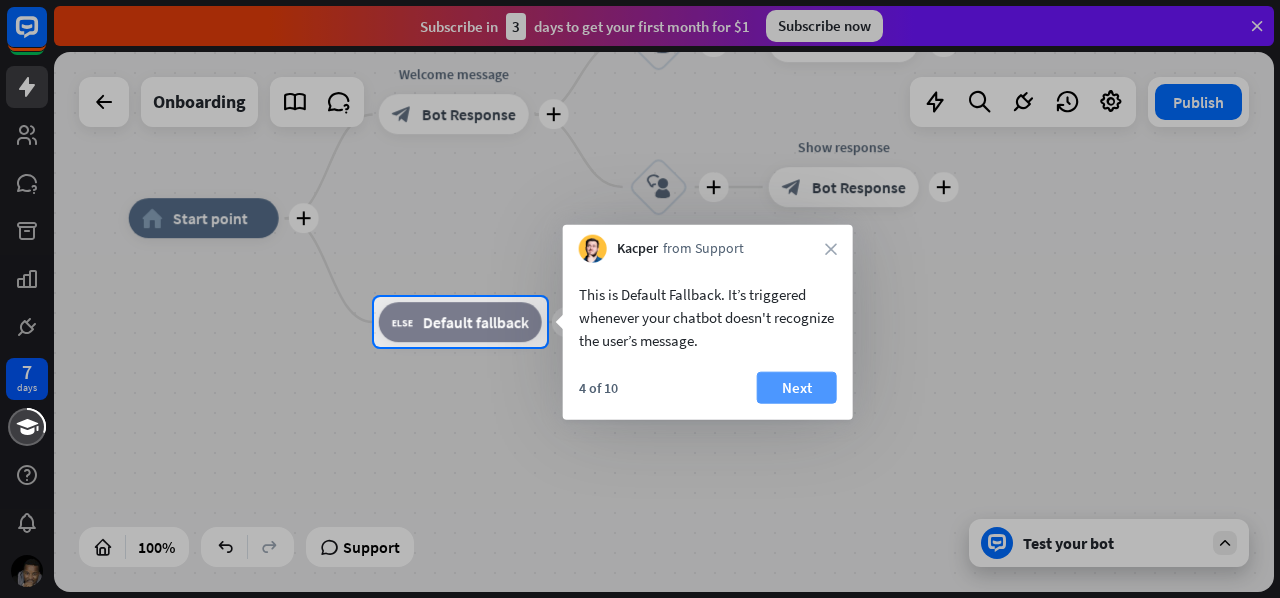 click on "Next" at bounding box center [797, 388] 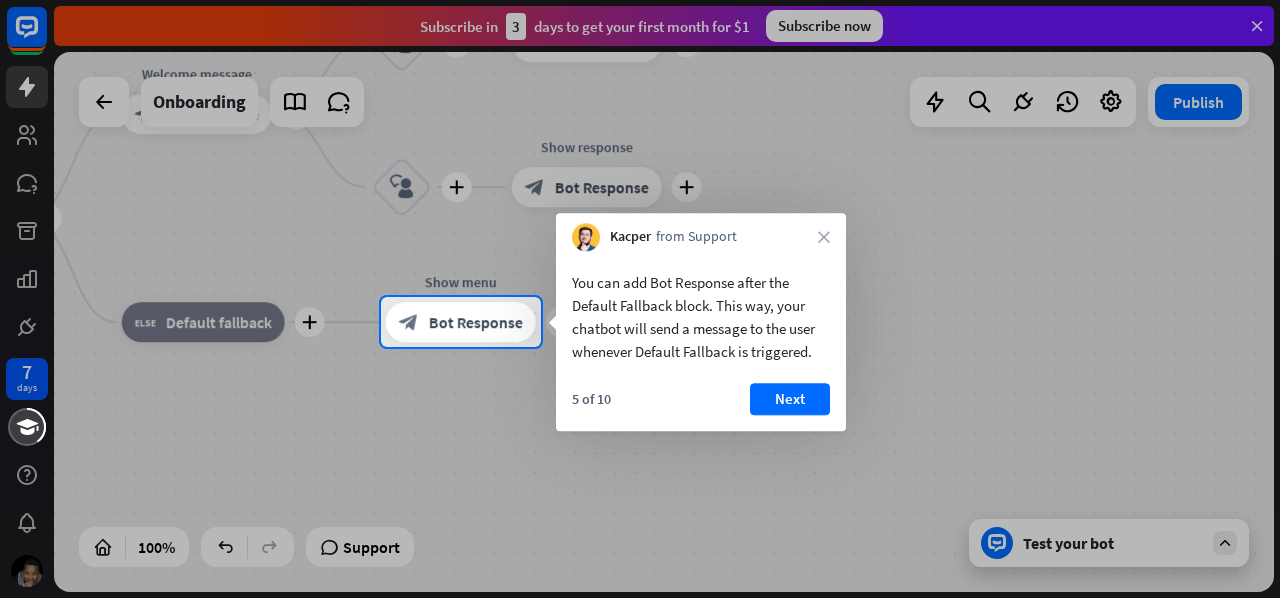 click on "Next" at bounding box center [790, 399] 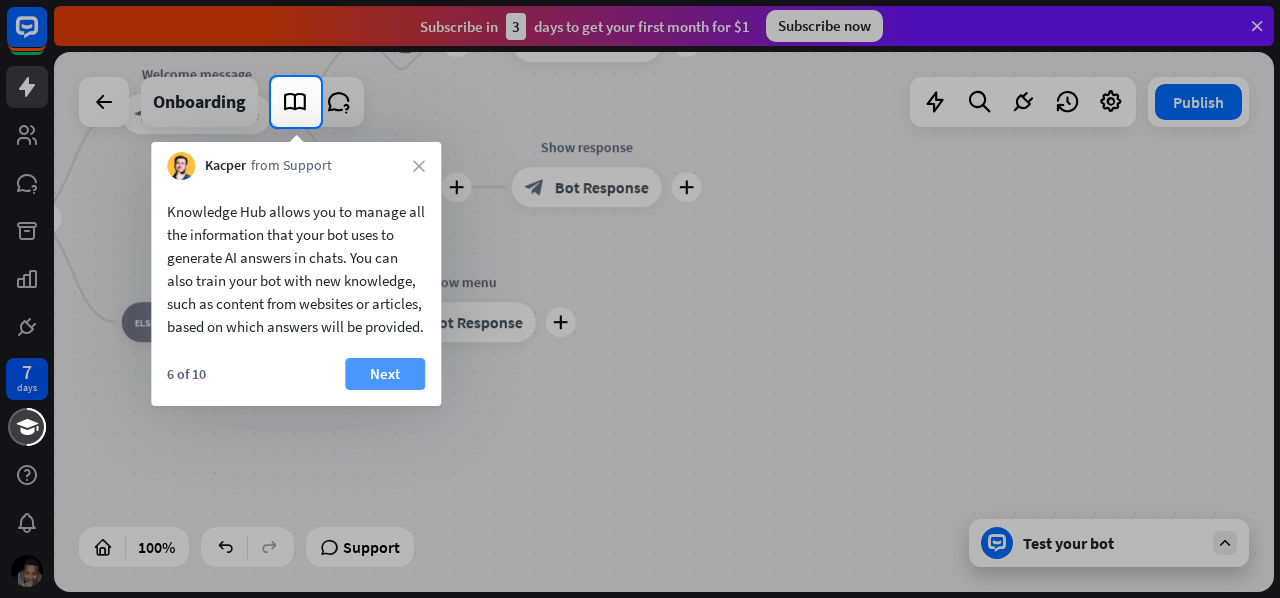click on "Next" at bounding box center [385, 374] 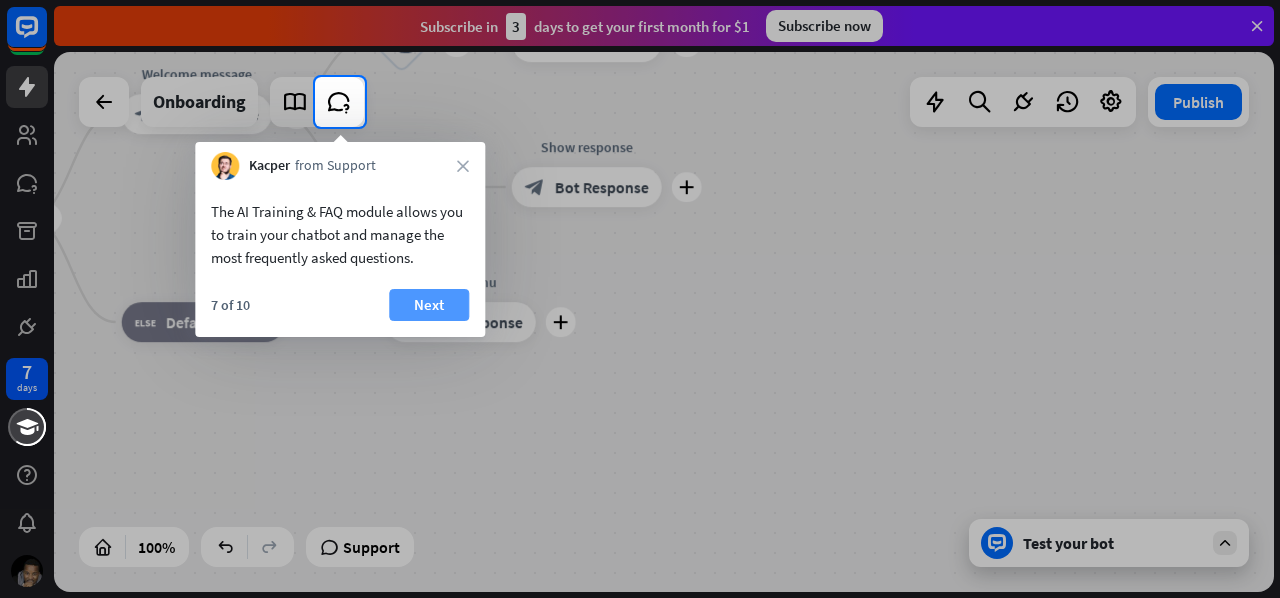 click on "Next" at bounding box center (429, 305) 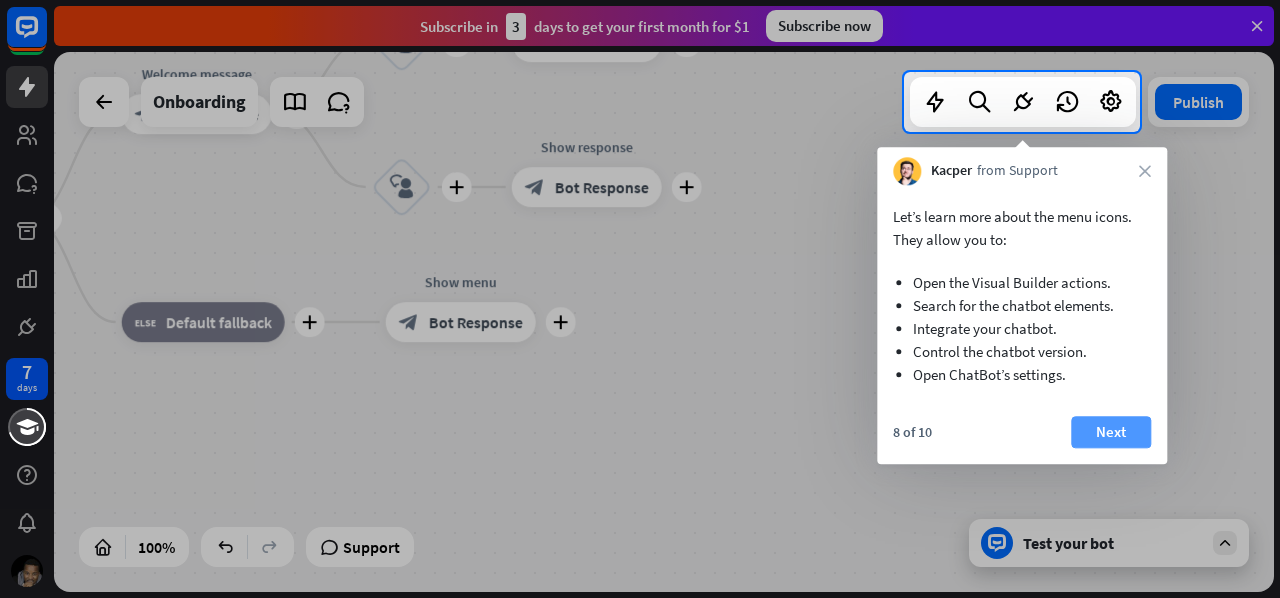 click on "Next" at bounding box center [1111, 432] 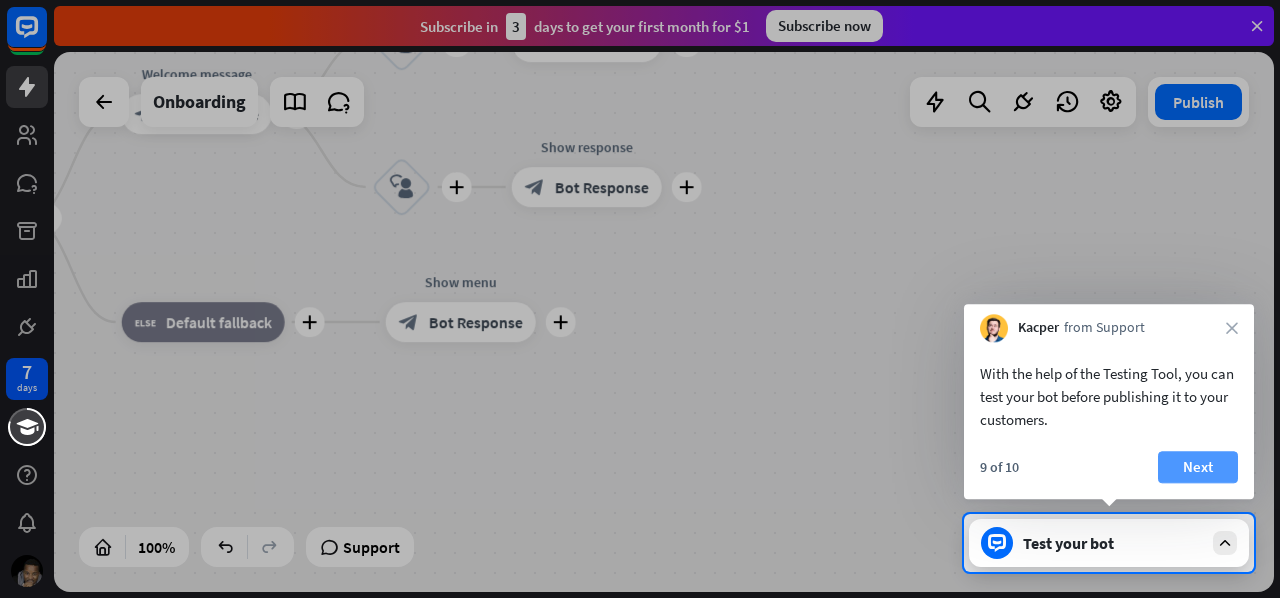 click on "Next" at bounding box center [1198, 467] 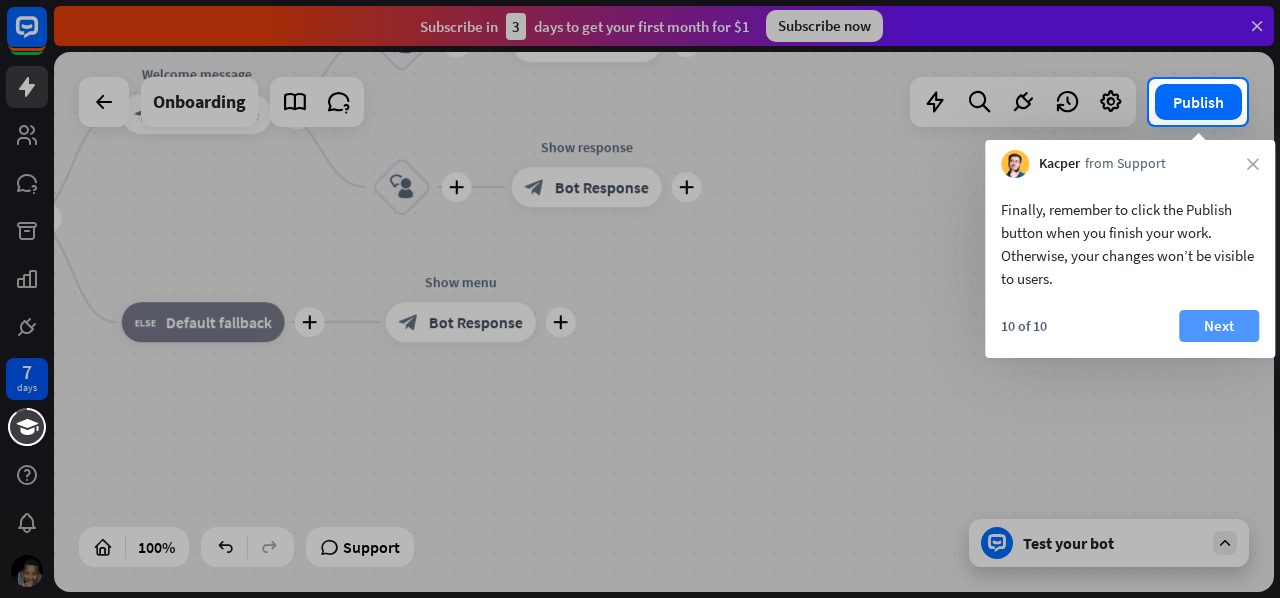 click on "Next" at bounding box center [1219, 326] 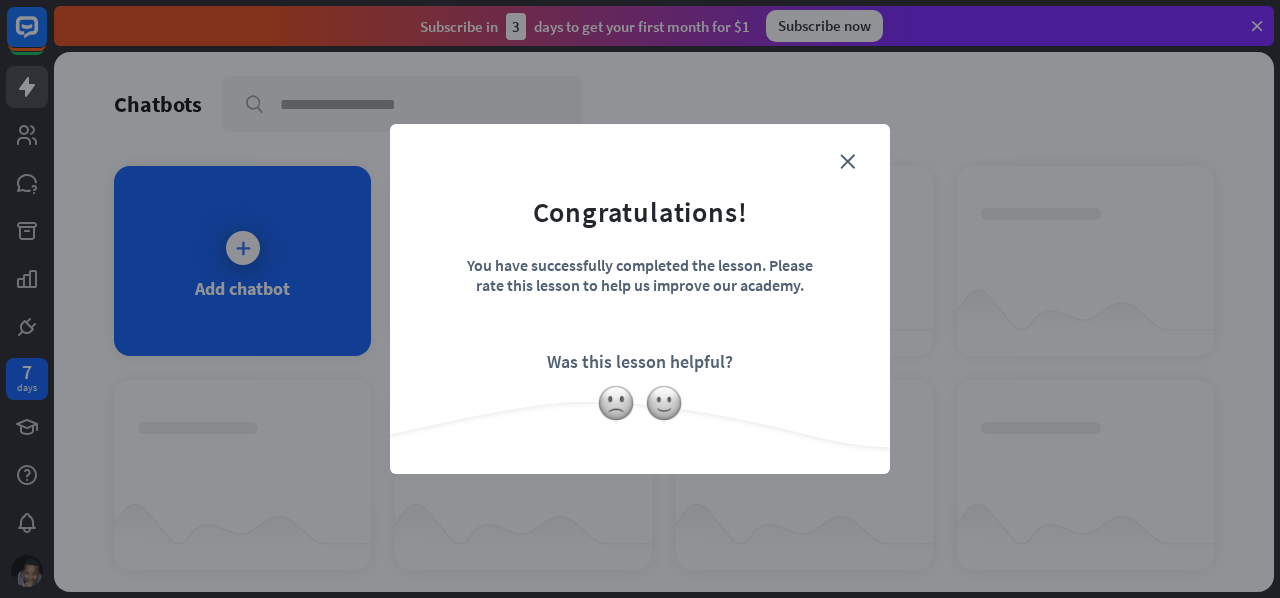 click on "Congratulations!
You have successfully completed the lesson.
Please rate this lesson to help us improve our
academy.
Was this lesson helpful?" at bounding box center [640, 268] 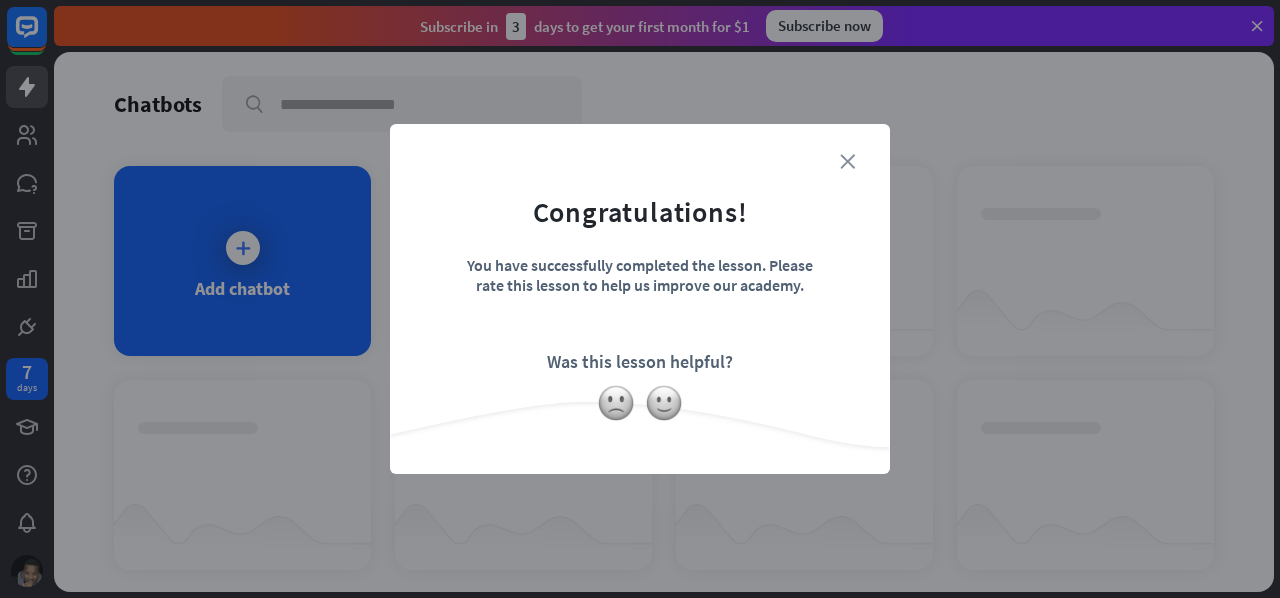 click on "close" at bounding box center [847, 161] 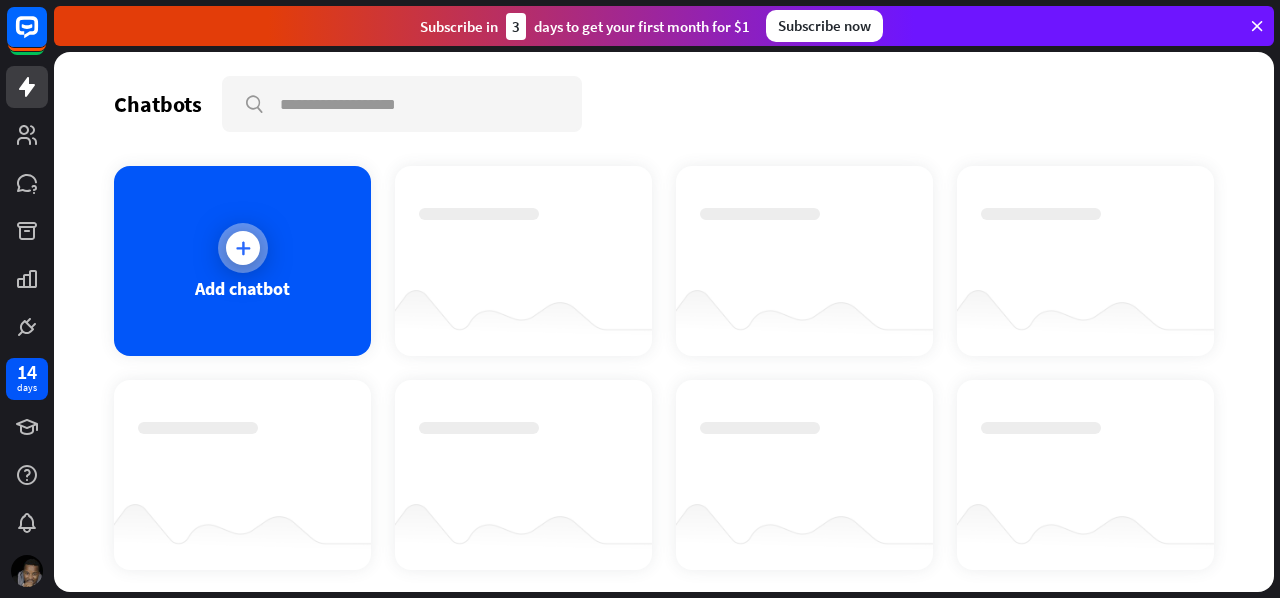 click on "Add chatbot" at bounding box center (242, 261) 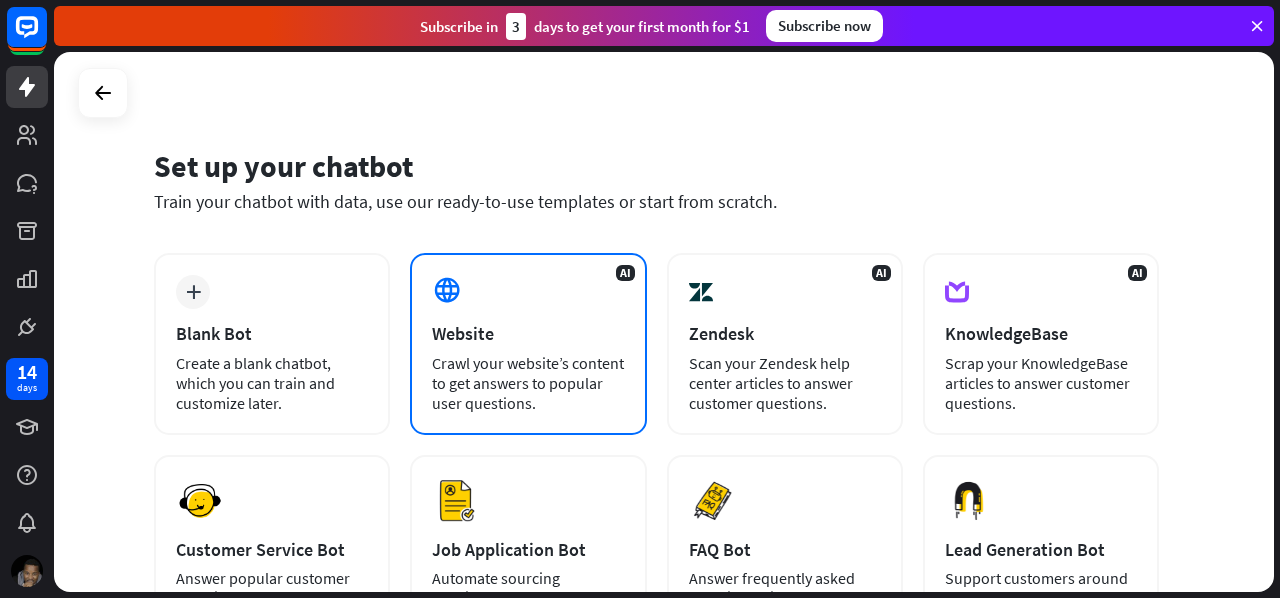scroll, scrollTop: 8, scrollLeft: 0, axis: vertical 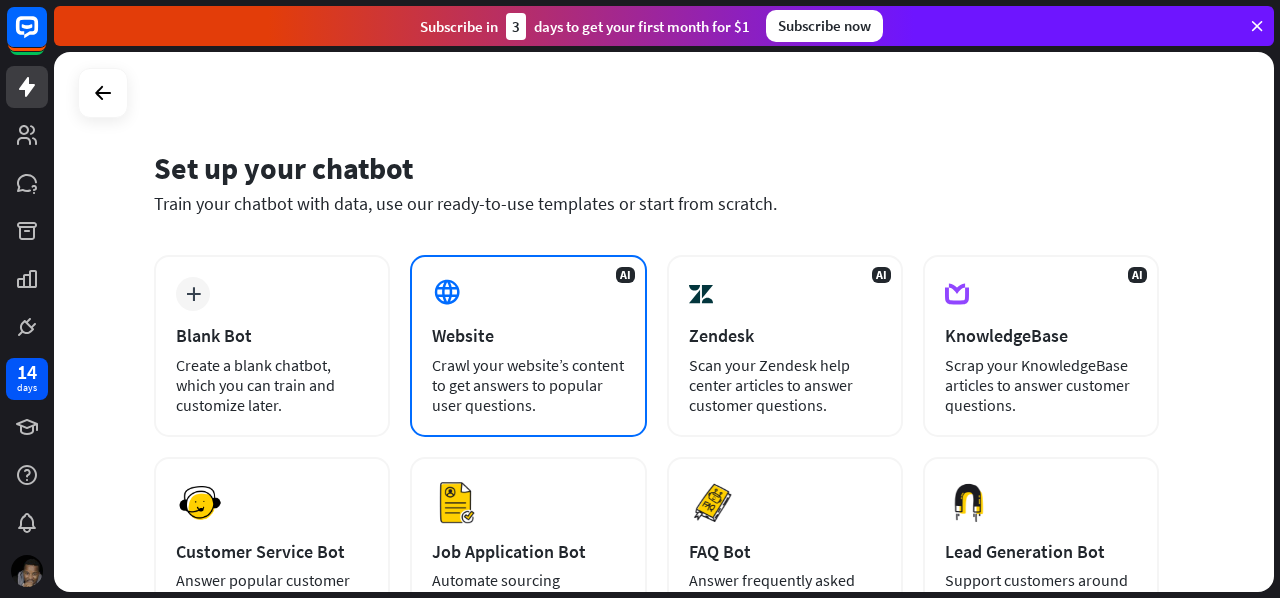 click on "Crawl your website’s content to get answers to
popular user questions." at bounding box center (528, 385) 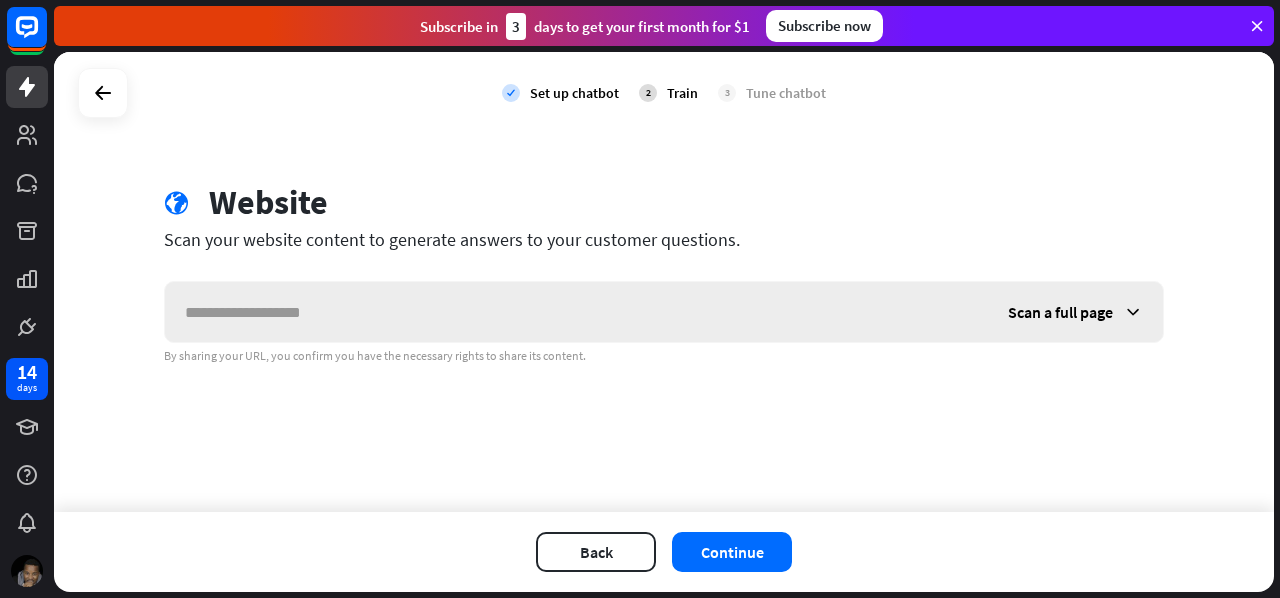 click on "Scan a full page" at bounding box center [1060, 312] 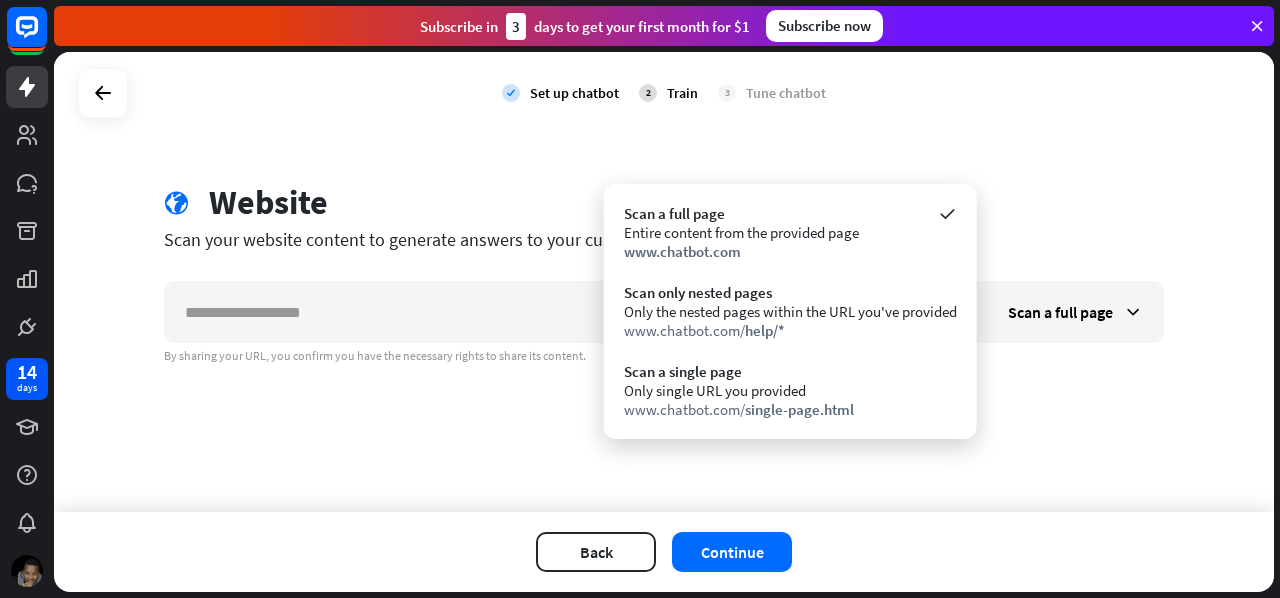 click on "check   Set up chatbot   2   Train   3   Tune chatbot   globe
Website
Scan your website content to generate answers to your customer
questions.
Scan a full page
By sharing your URL, you confirm you have the necessary rights to
share its content." at bounding box center (664, 282) 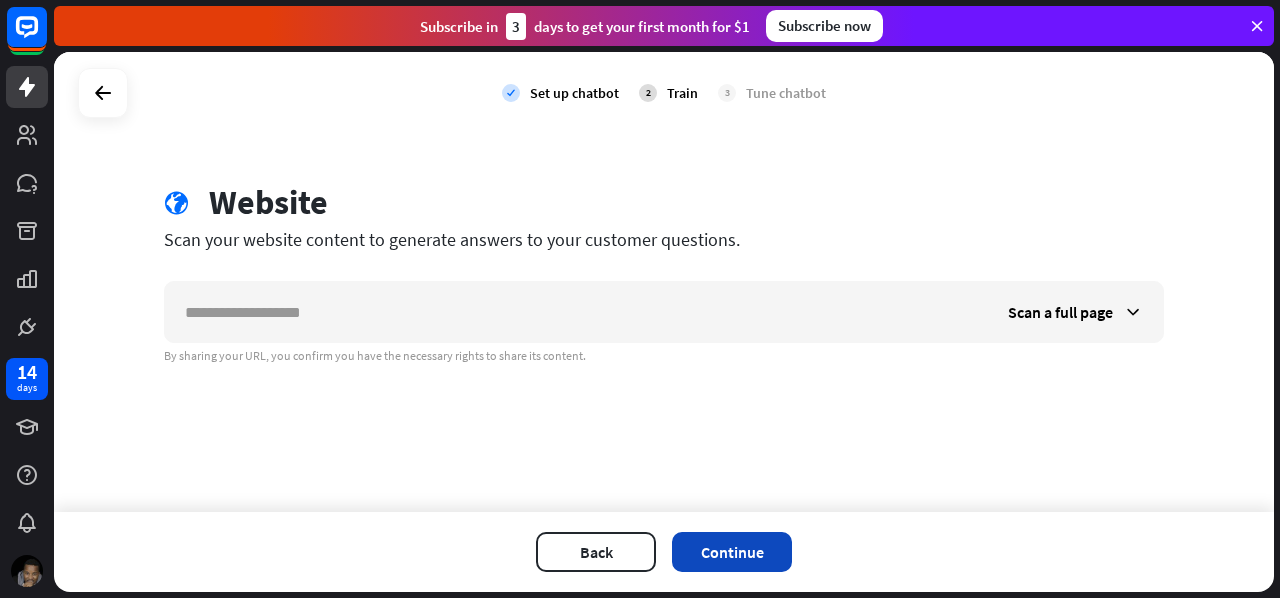 click on "Continue" at bounding box center [732, 552] 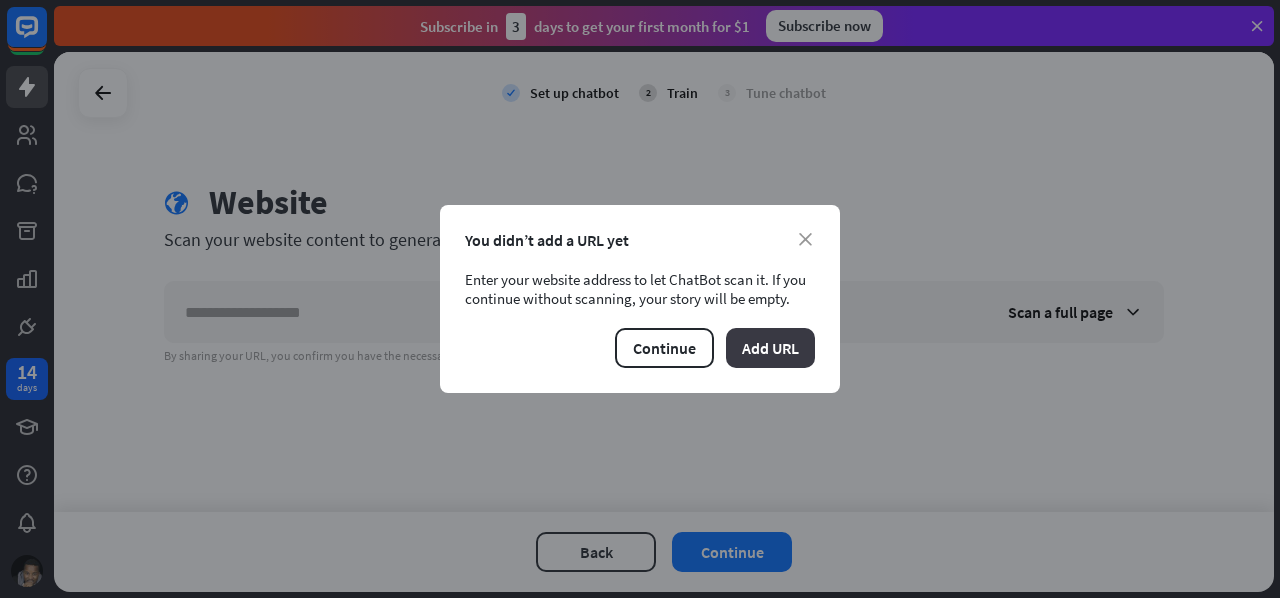 click on "Add URL" at bounding box center (770, 348) 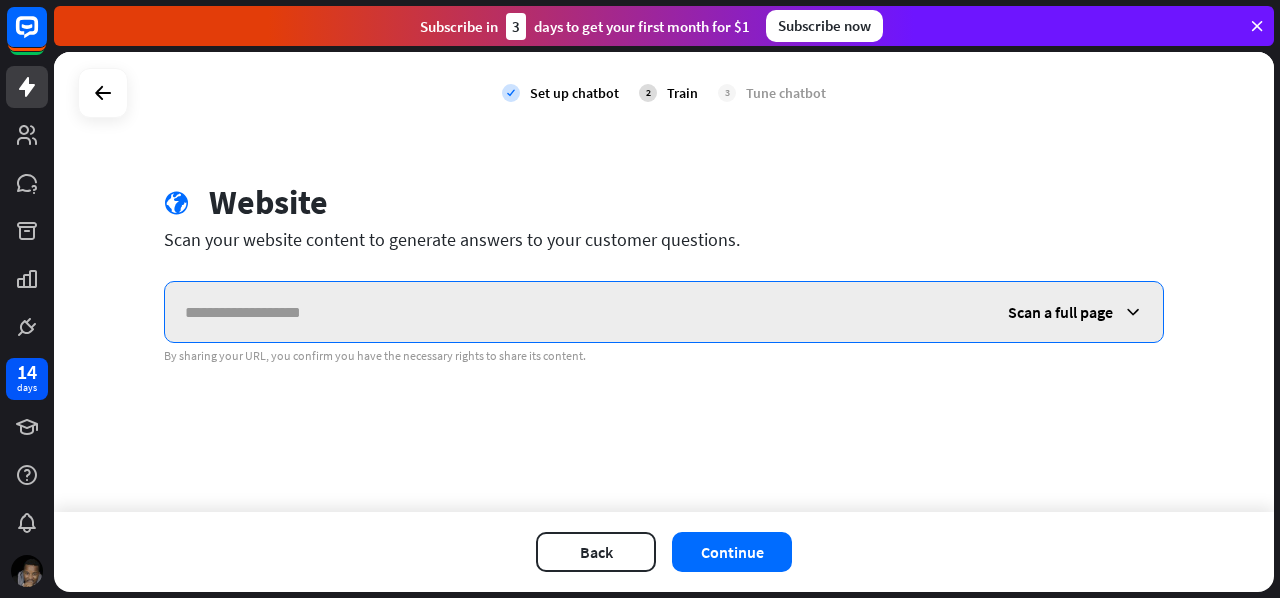 click at bounding box center (576, 312) 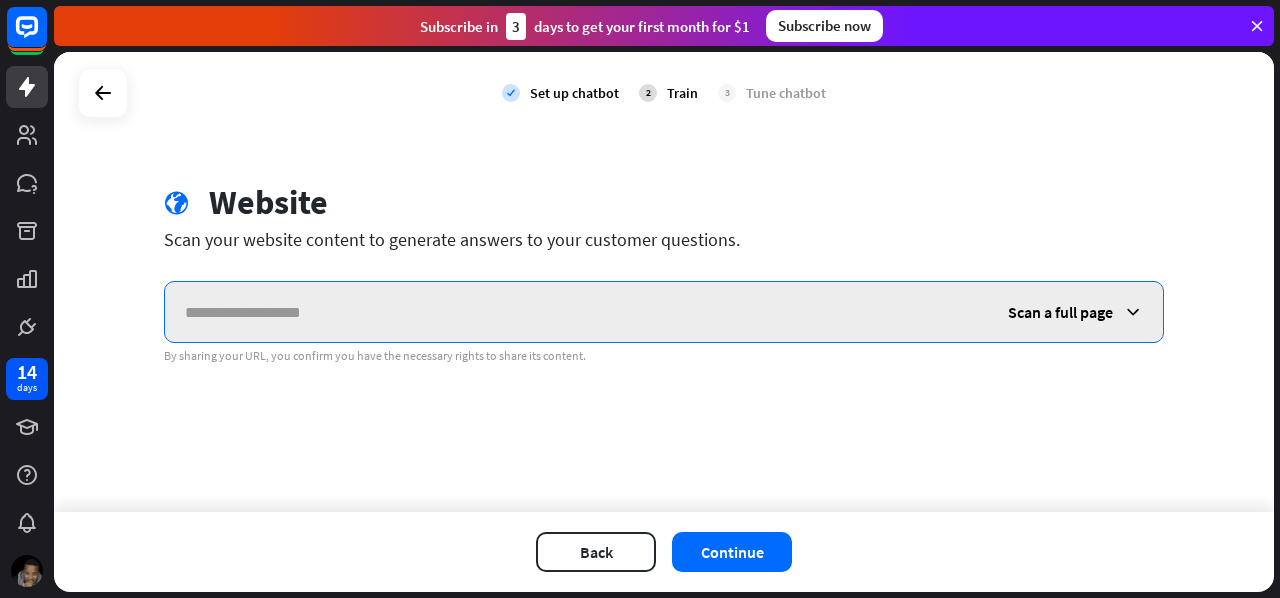 paste on "**********" 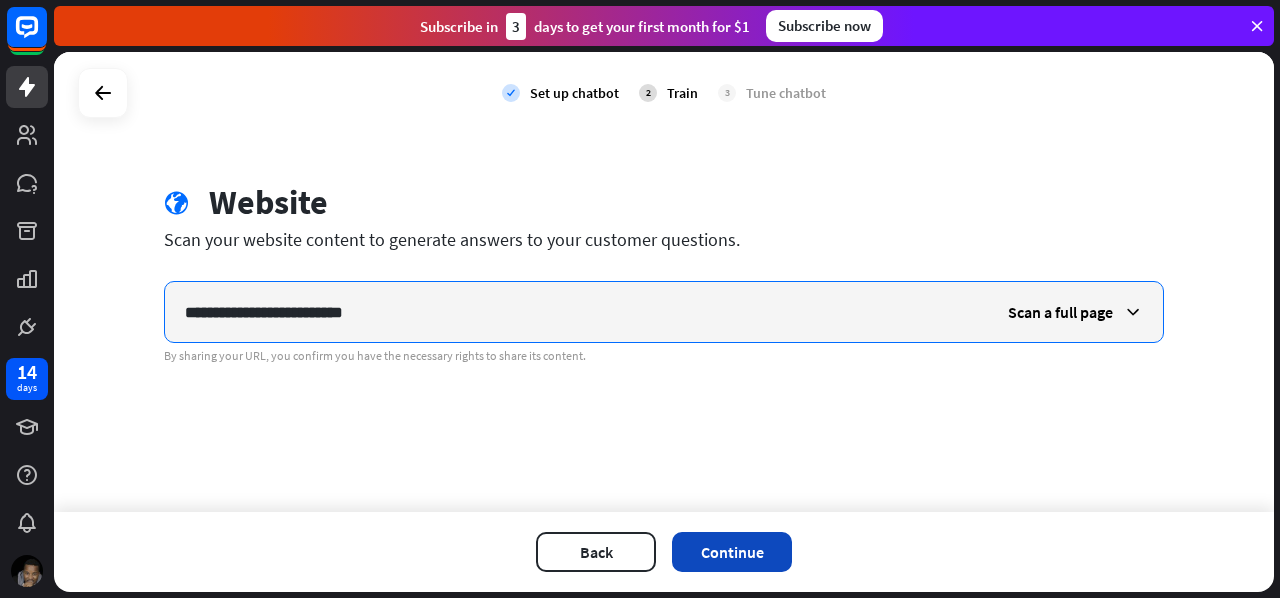 type on "**********" 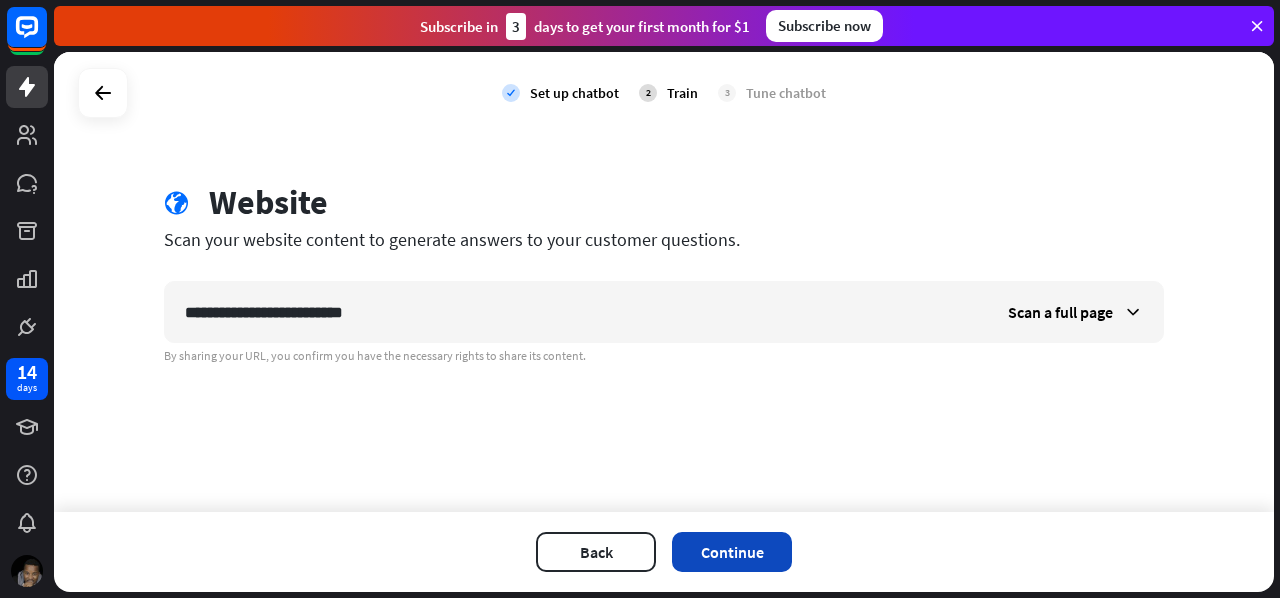 click on "Continue" at bounding box center [732, 552] 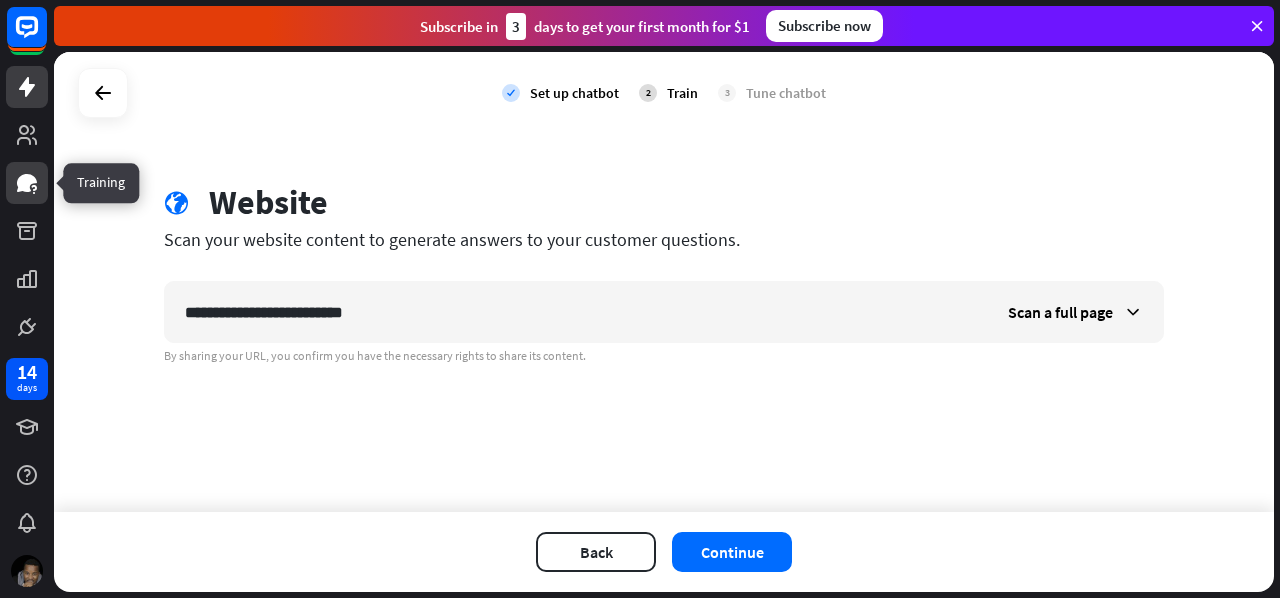 click at bounding box center [27, 183] 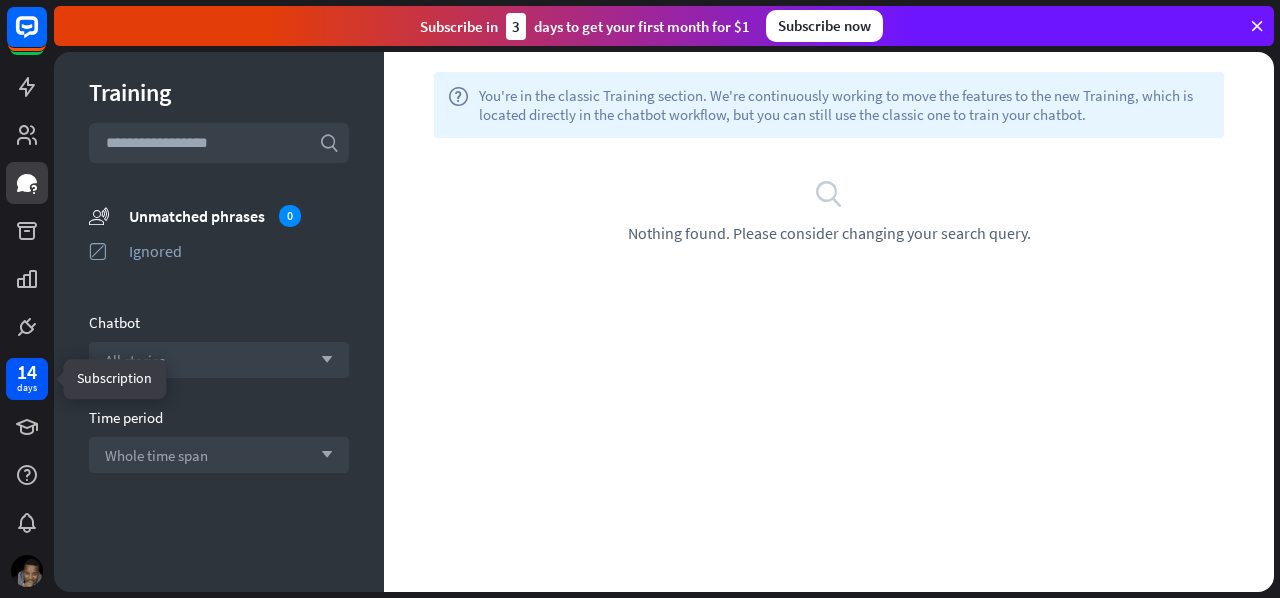 click on "14" at bounding box center [27, 372] 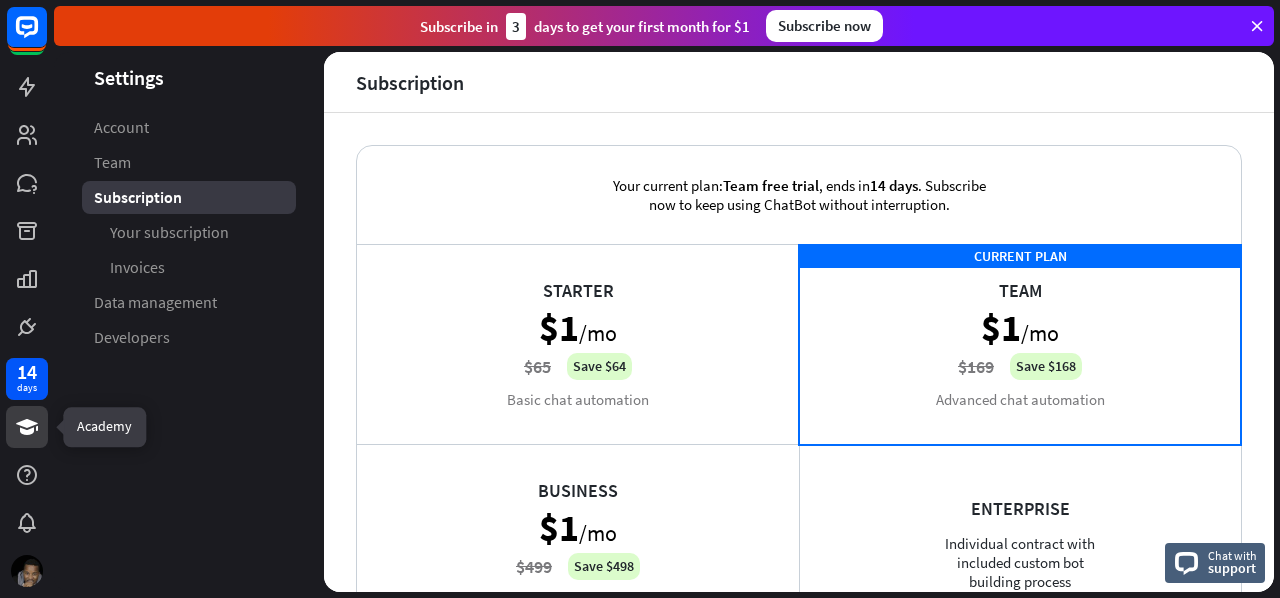 click 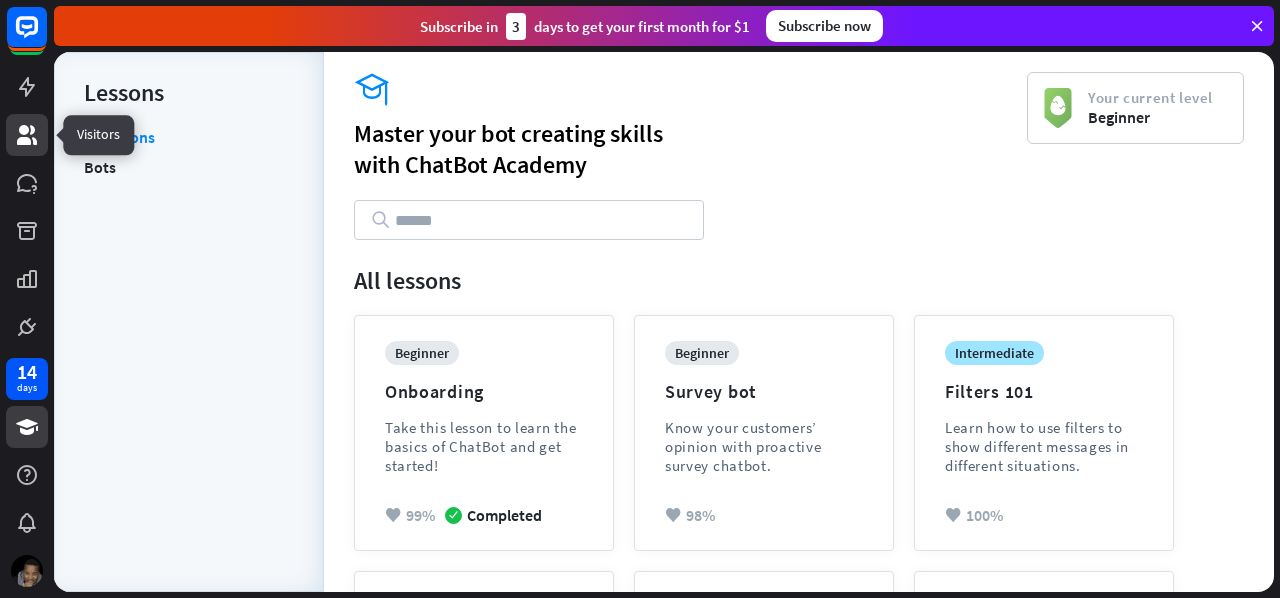 click 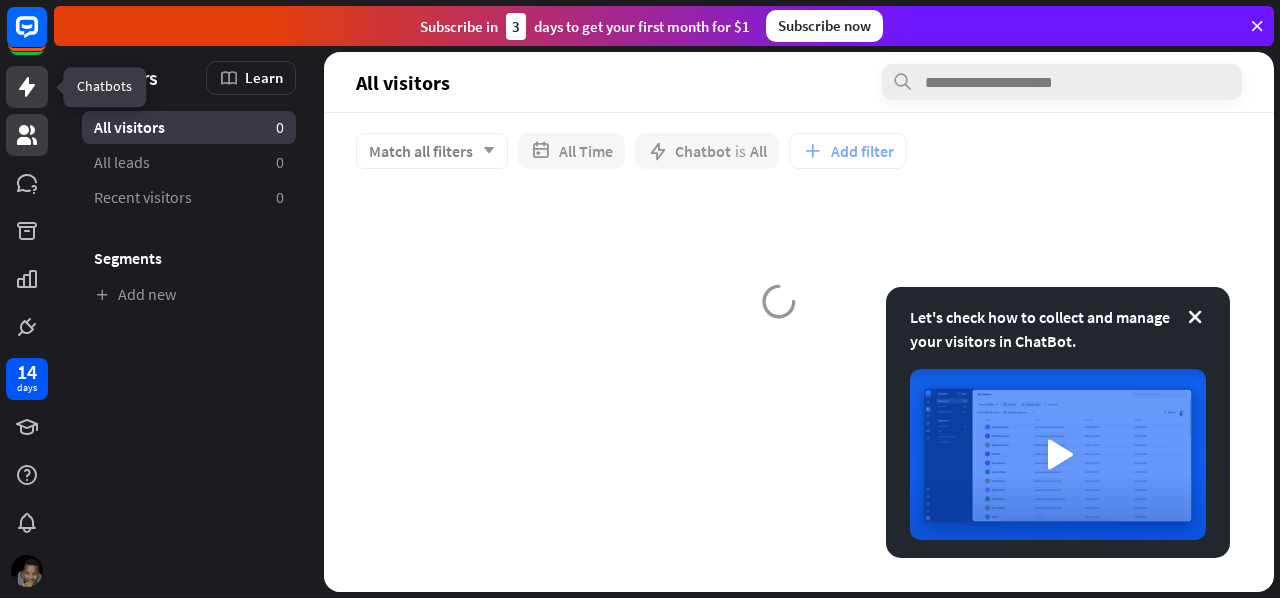 click at bounding box center (27, 87) 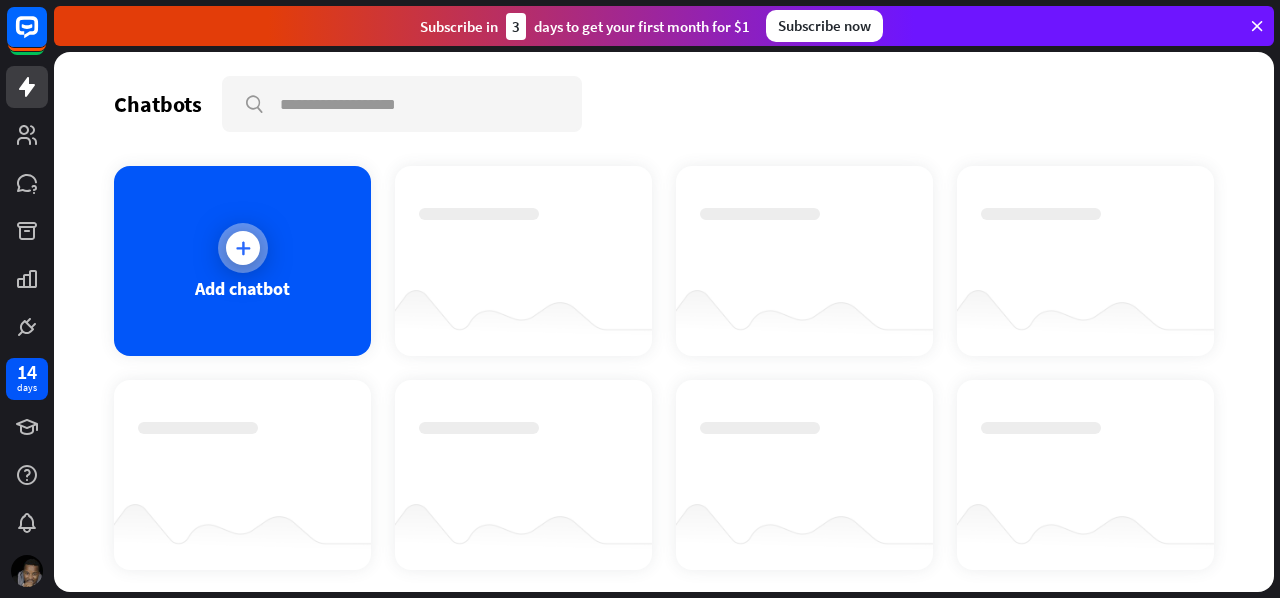 click on "Add chatbot" at bounding box center [242, 261] 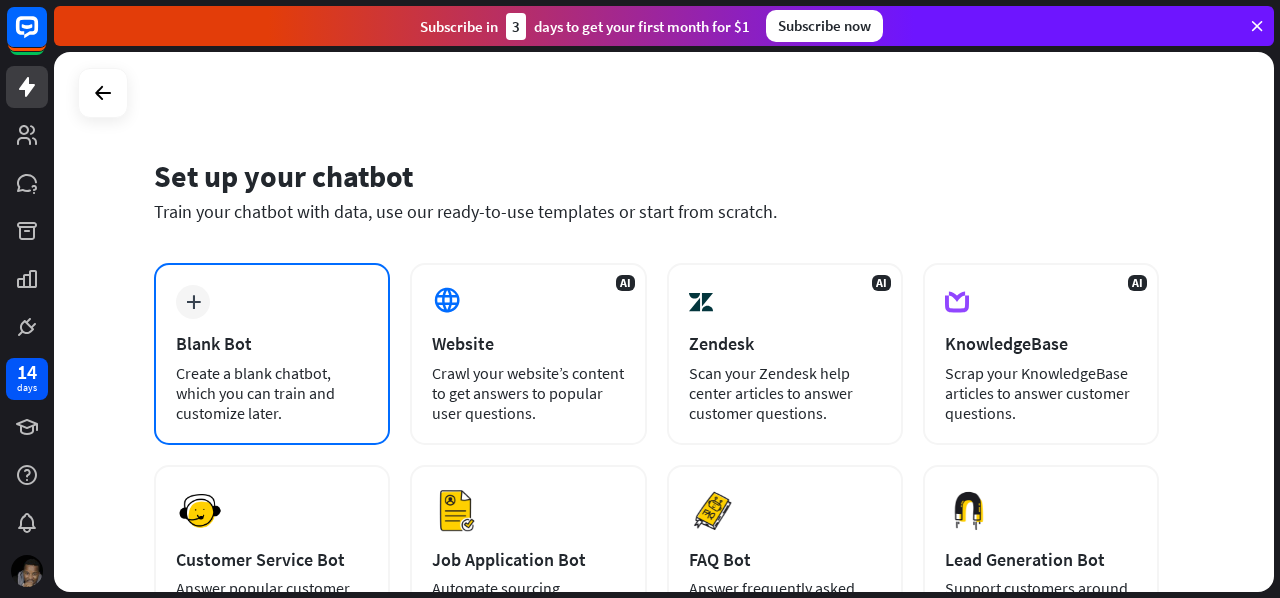 click on "Blank Bot" at bounding box center (272, 343) 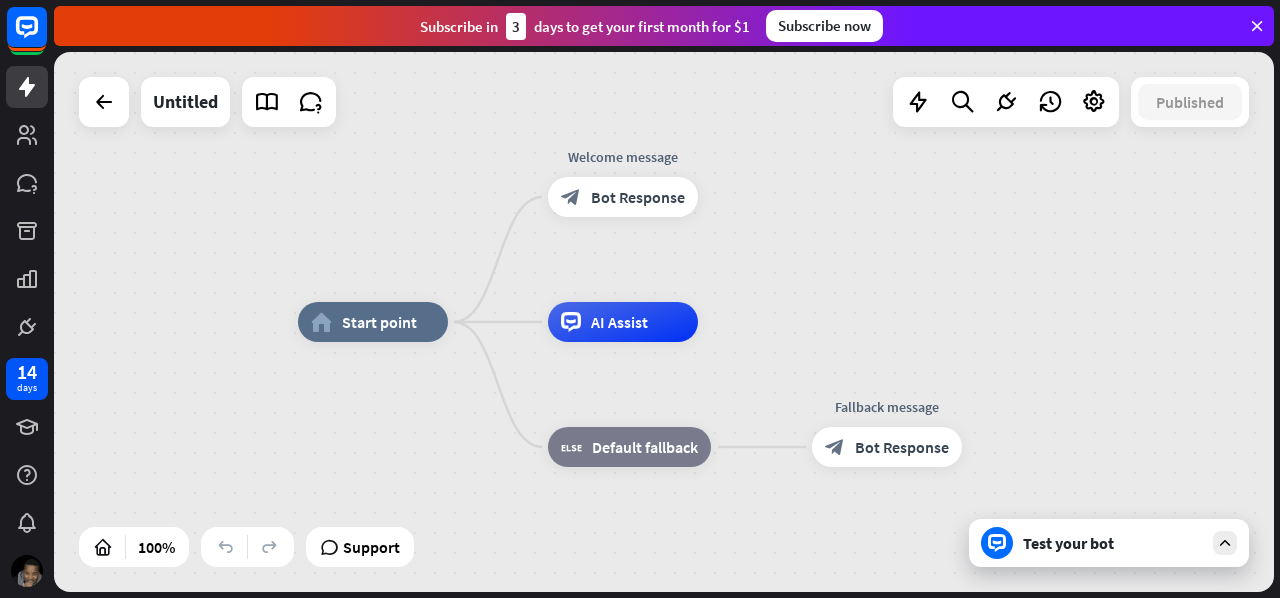 click on "Test your bot" at bounding box center (1113, 543) 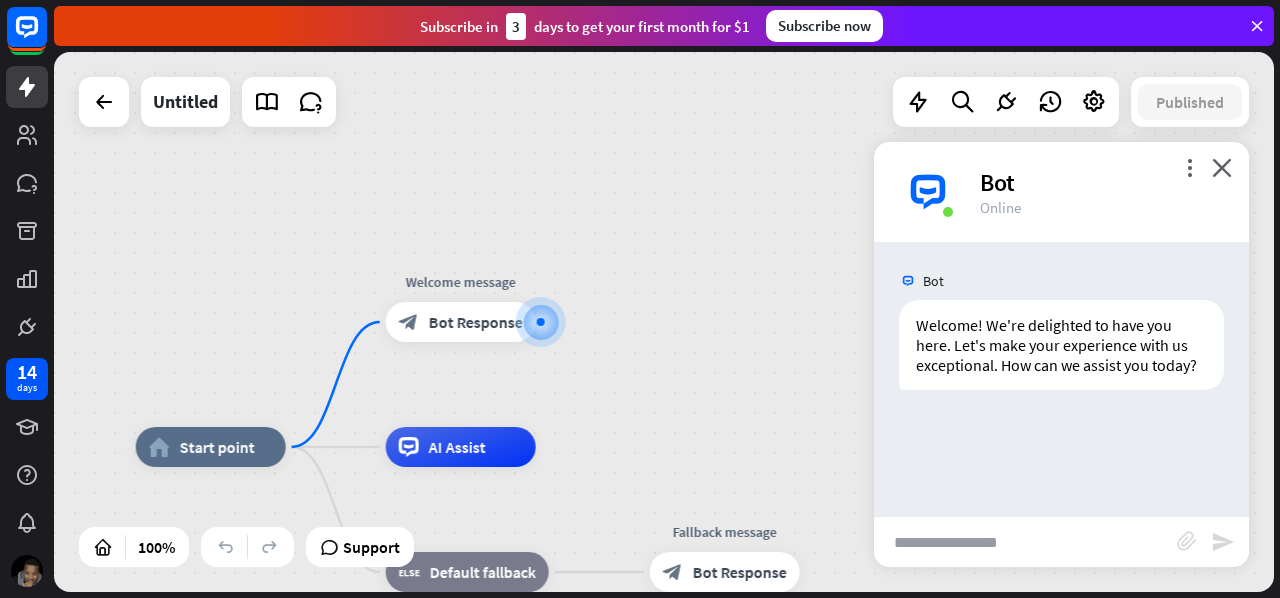 click at bounding box center (1025, 542) 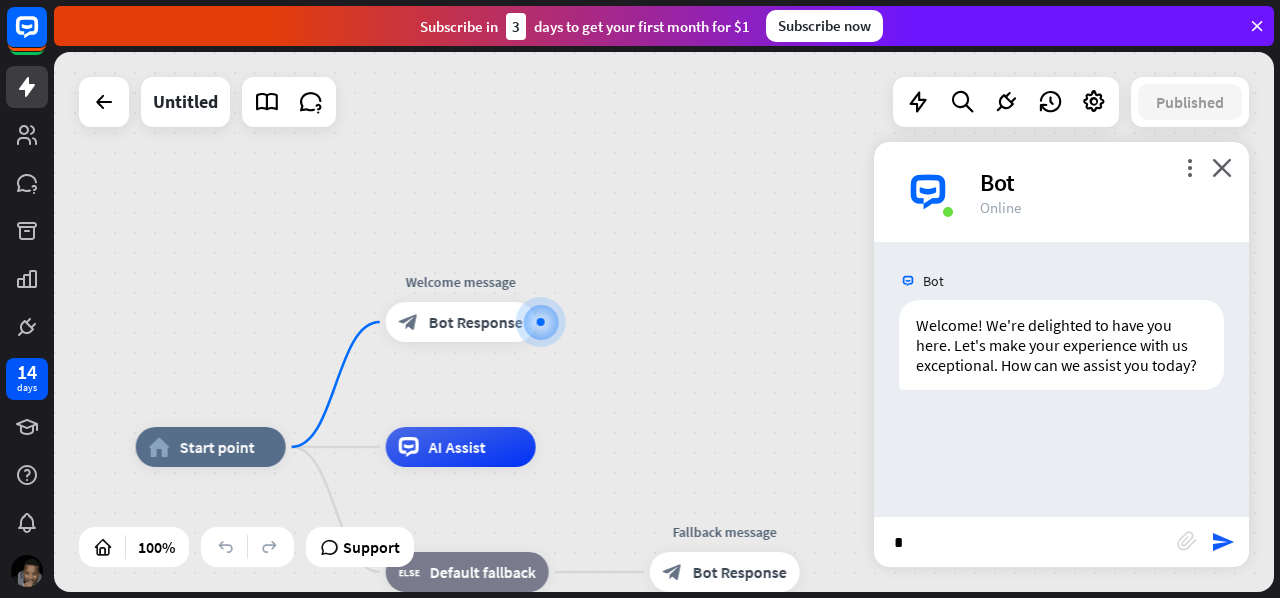 type on "**" 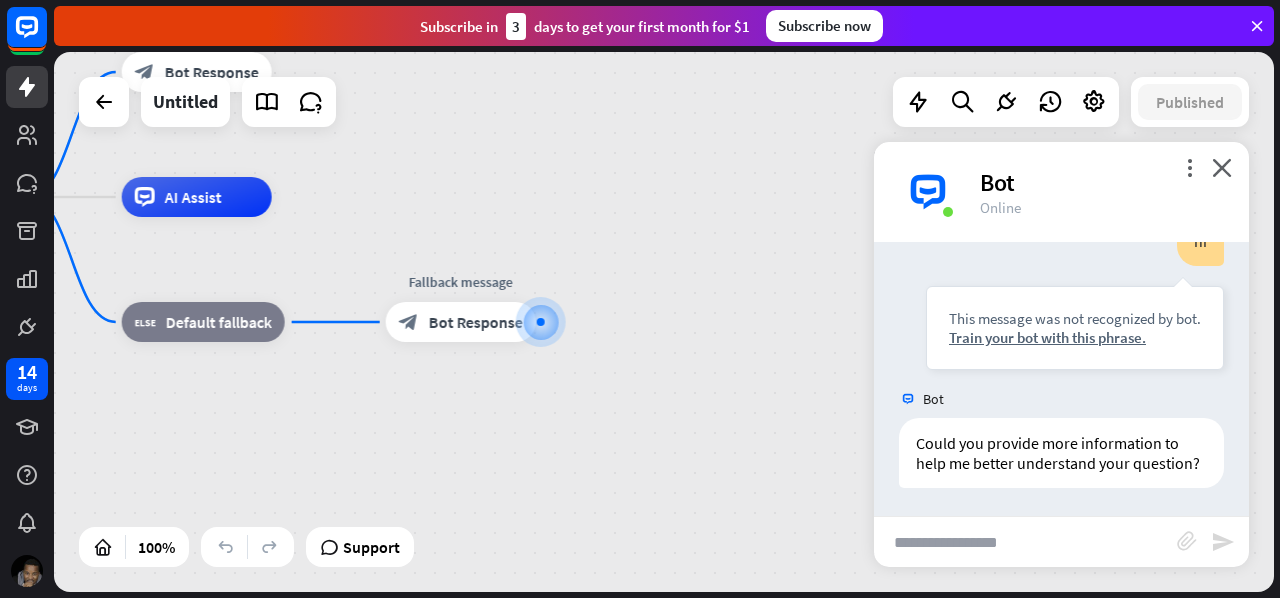 scroll, scrollTop: 262, scrollLeft: 0, axis: vertical 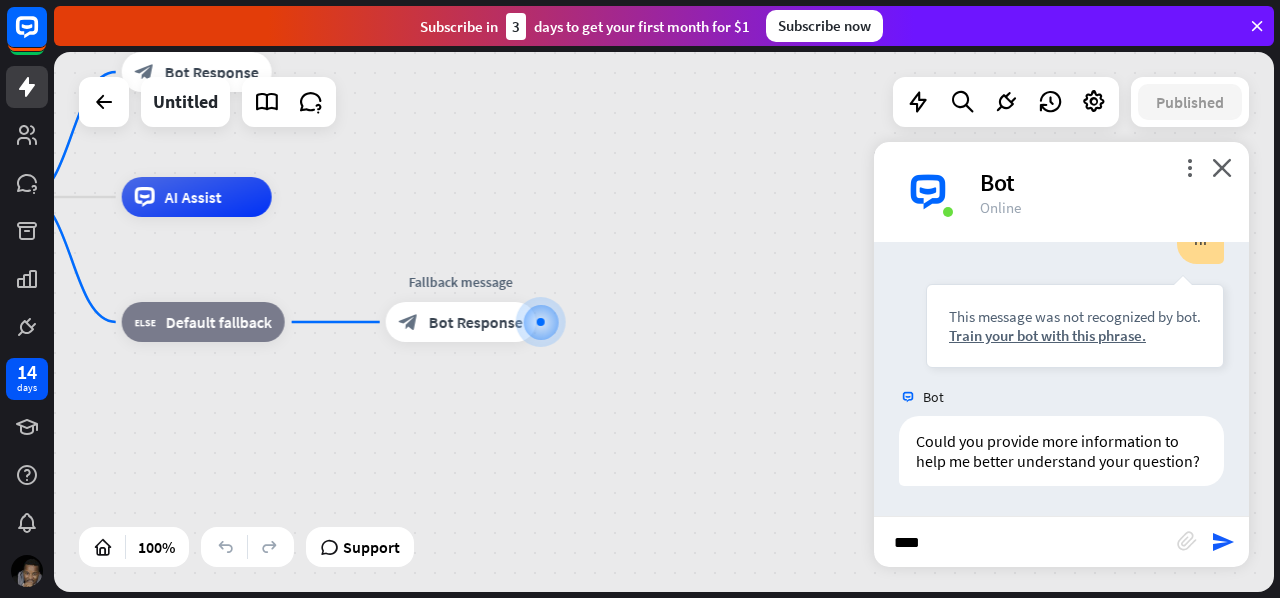 type on "*****" 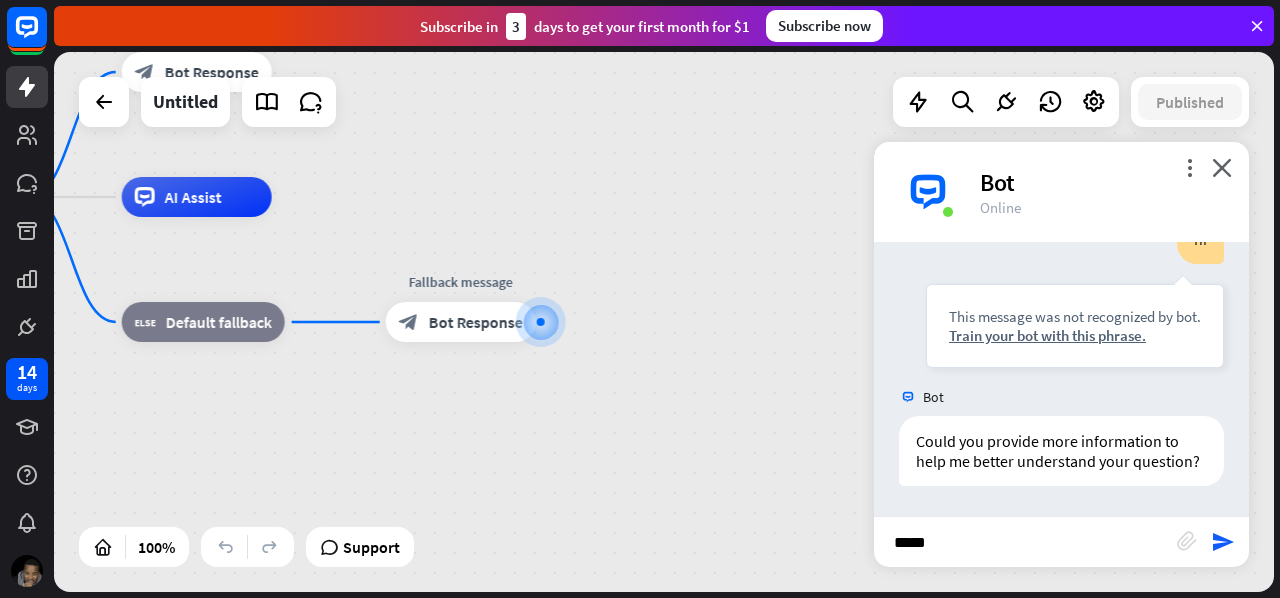 type 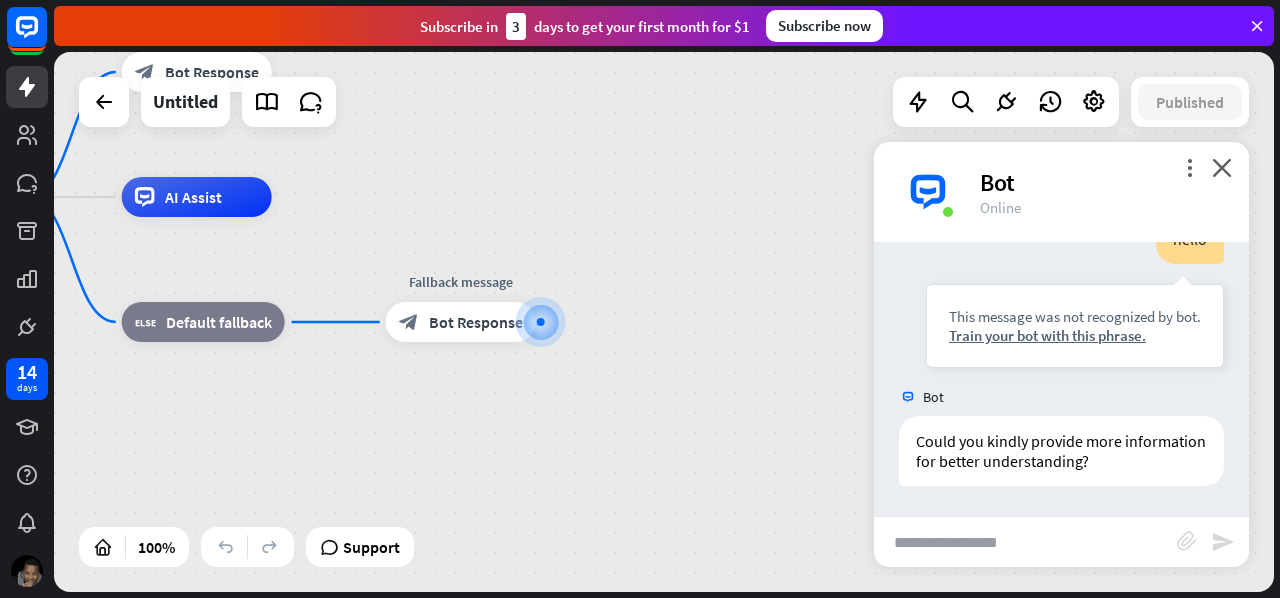 scroll, scrollTop: 582, scrollLeft: 0, axis: vertical 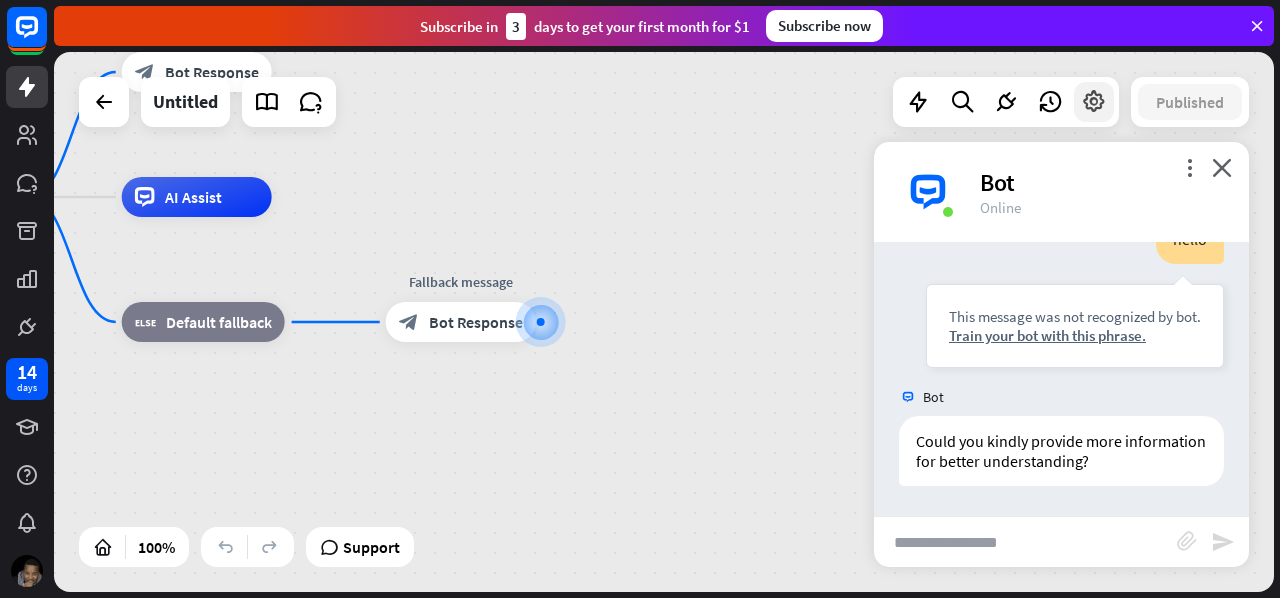 click at bounding box center [1094, 102] 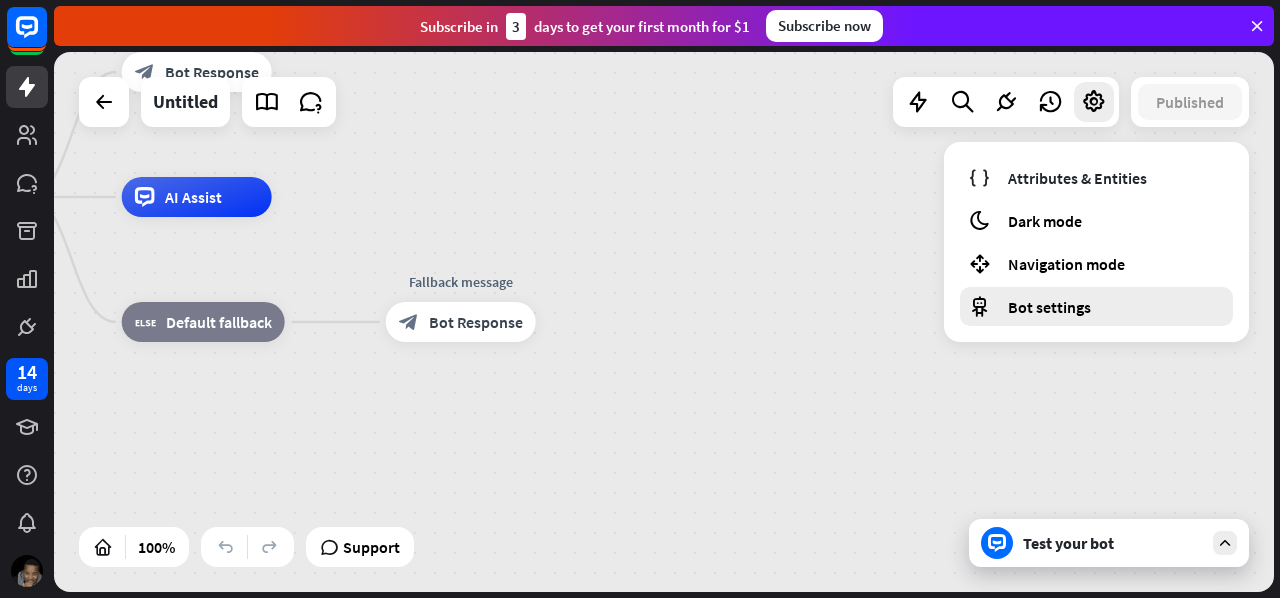 click on "Bot settings" at bounding box center [1049, 307] 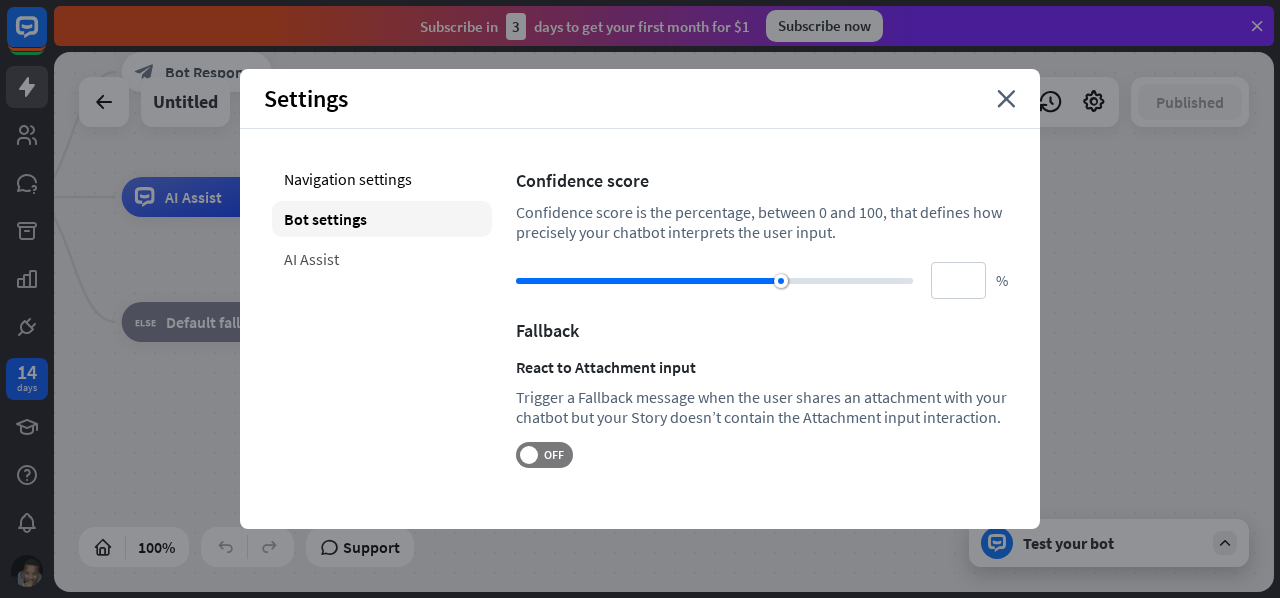 click on "AI Assist" at bounding box center [382, 259] 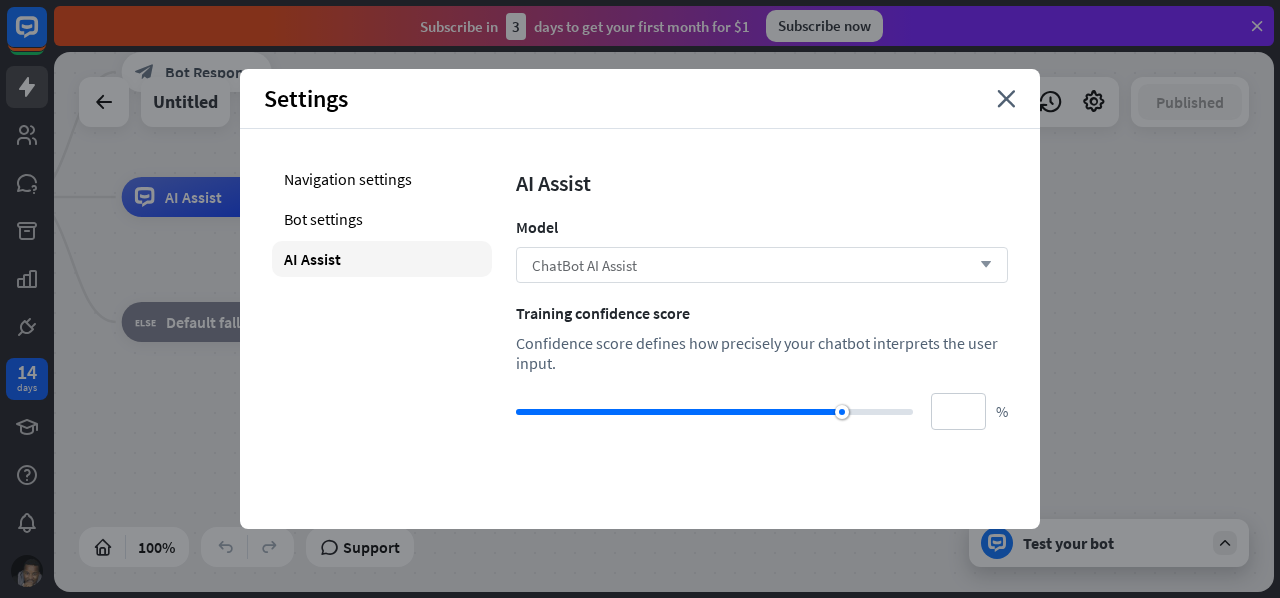 click on "ChatBot AI Assist" at bounding box center [584, 265] 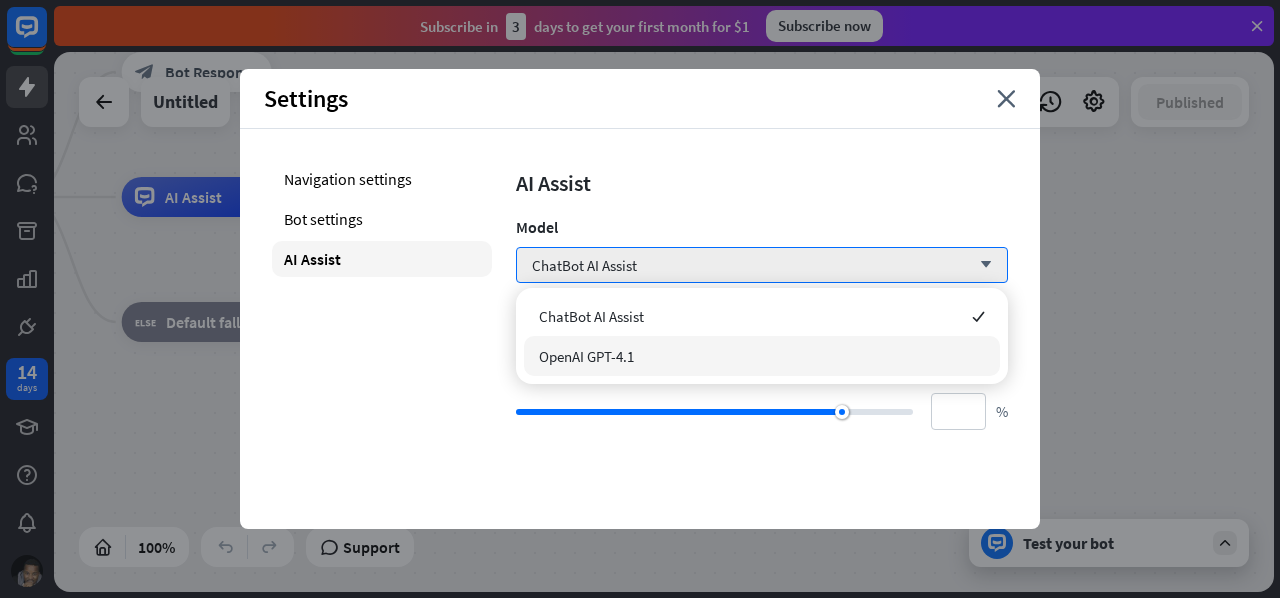 click on "OpenAI GPT-4.1" at bounding box center (762, 356) 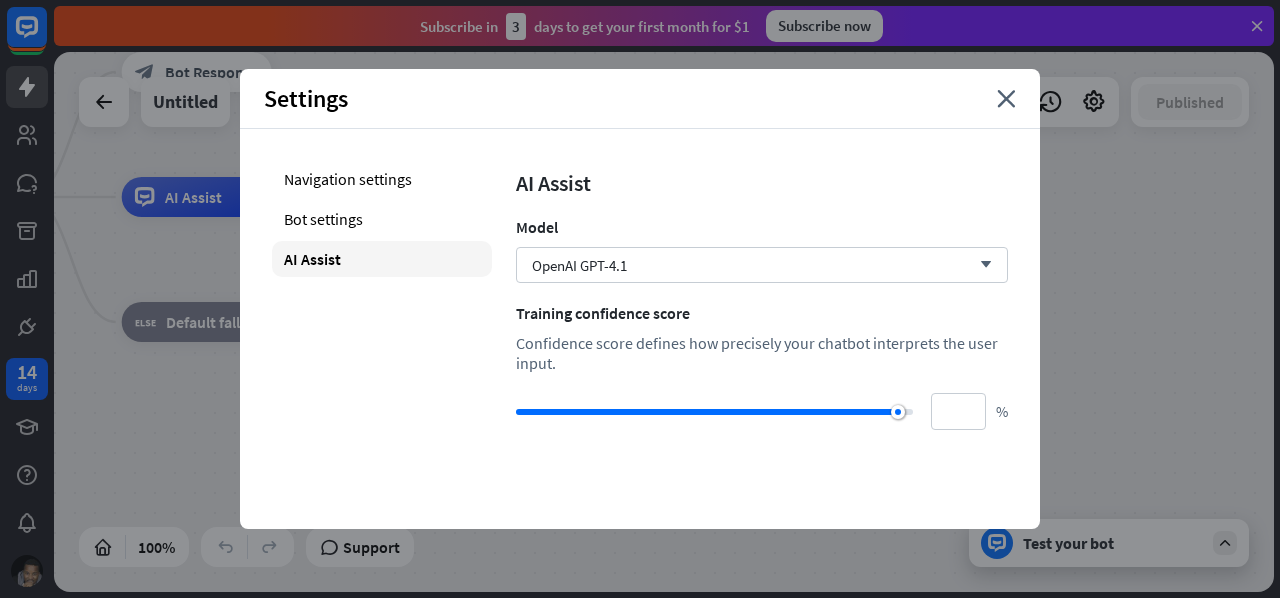 type on "***" 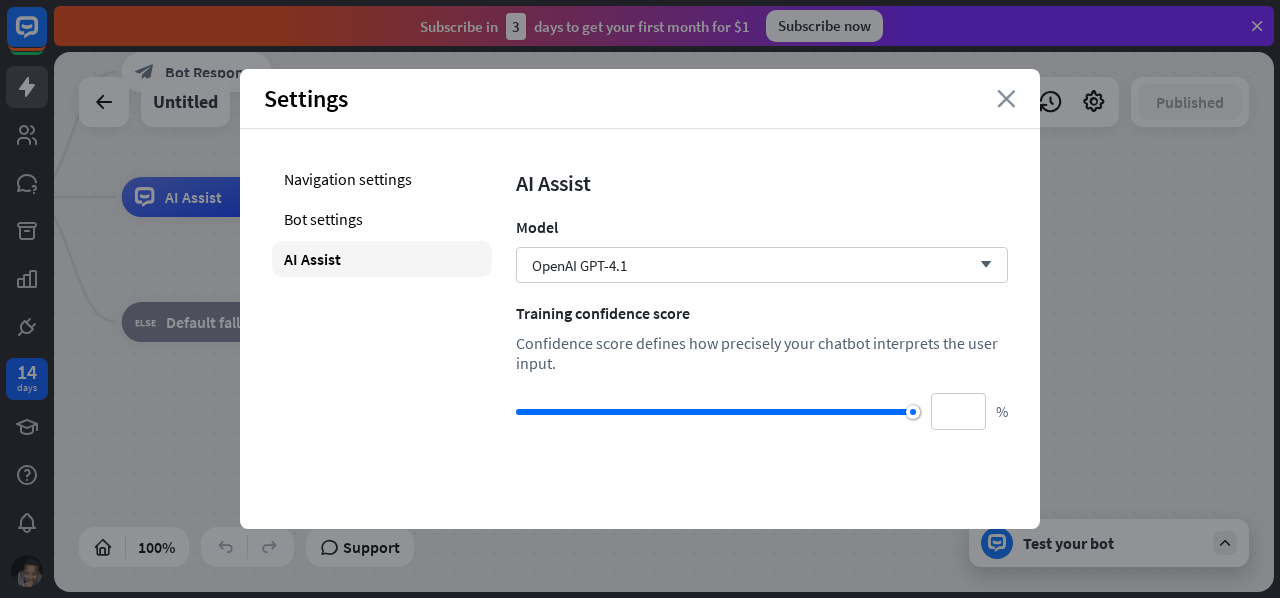 click on "close" at bounding box center (1006, 99) 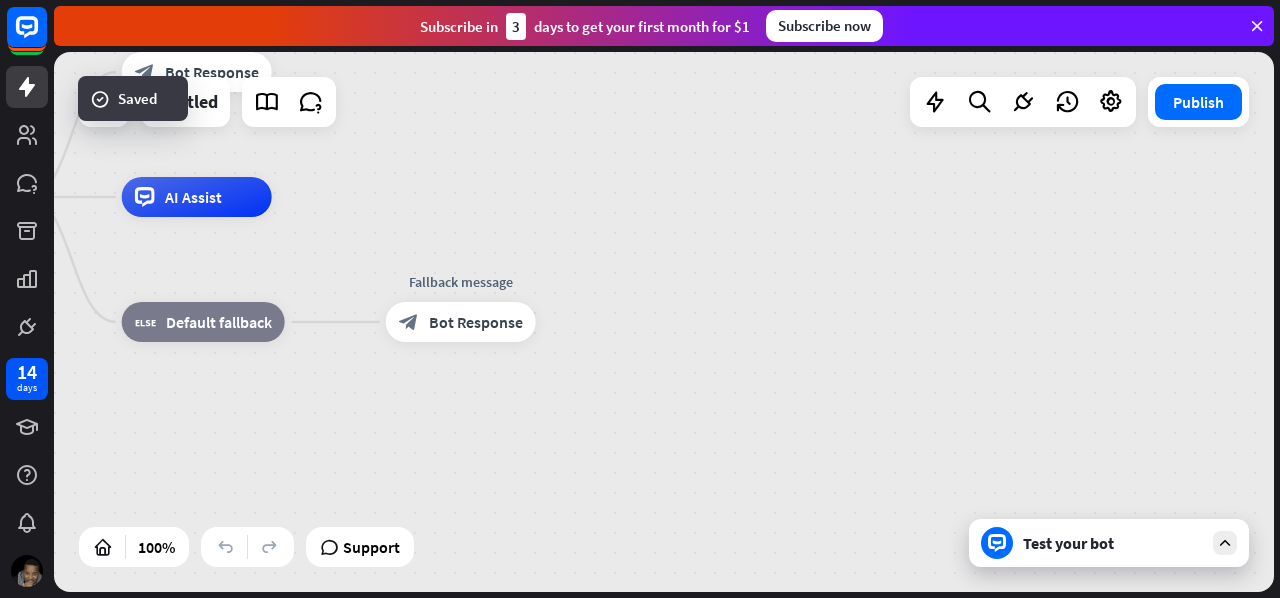 click on "Test your bot" at bounding box center (1113, 543) 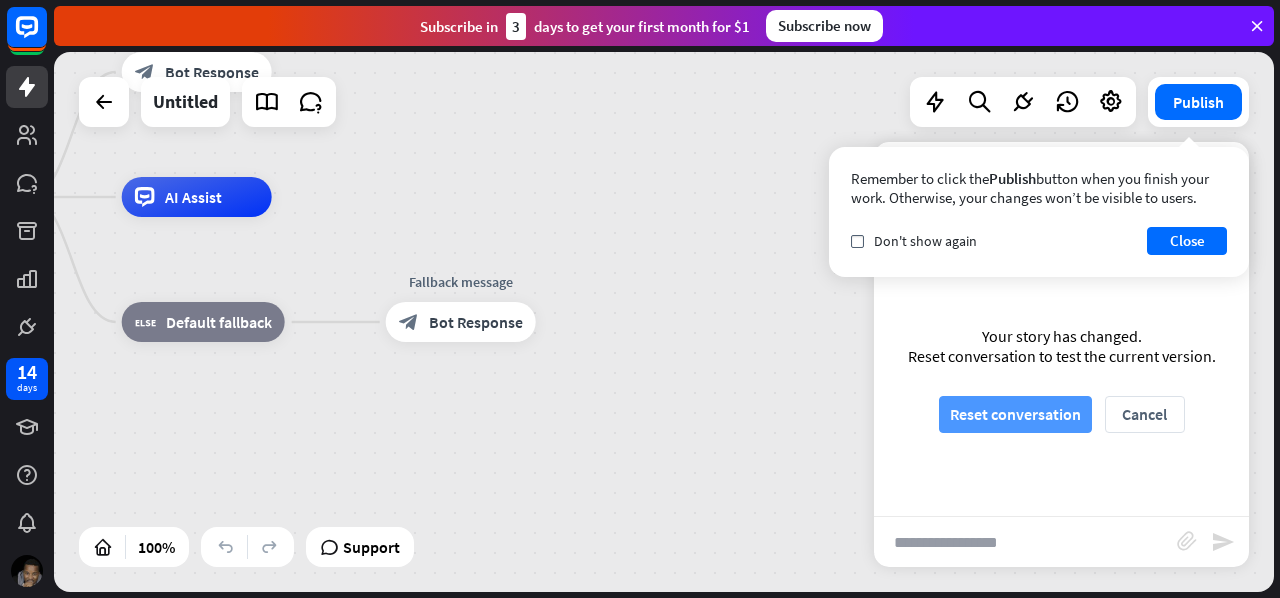 click on "Reset conversation" at bounding box center (1015, 414) 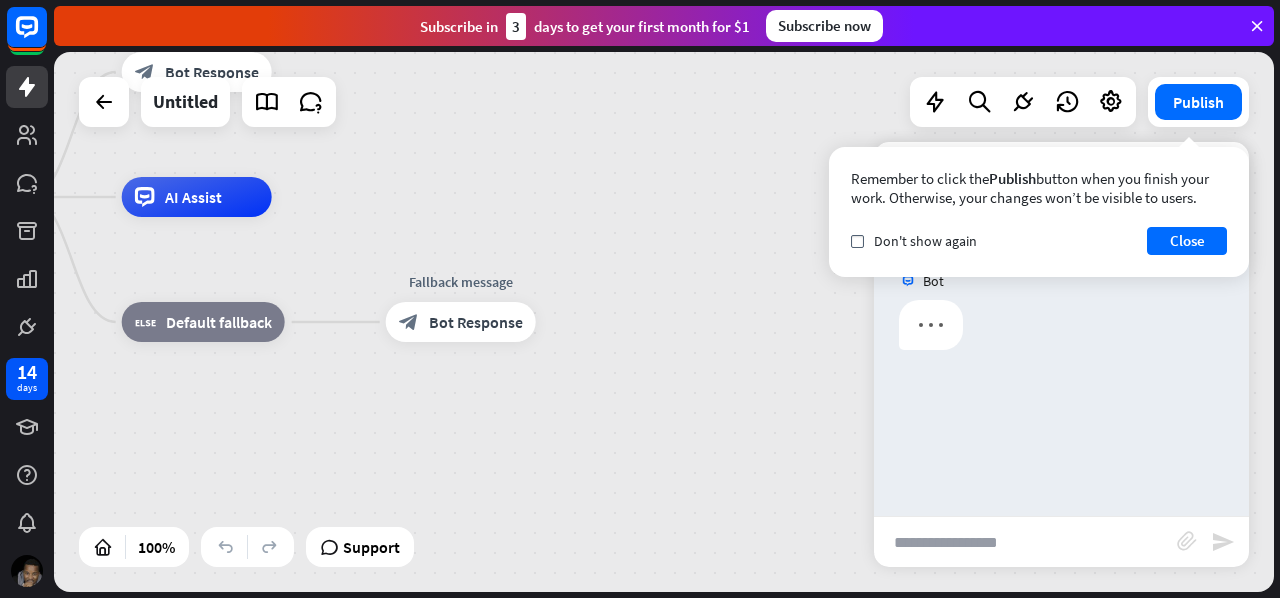 scroll, scrollTop: 0, scrollLeft: 0, axis: both 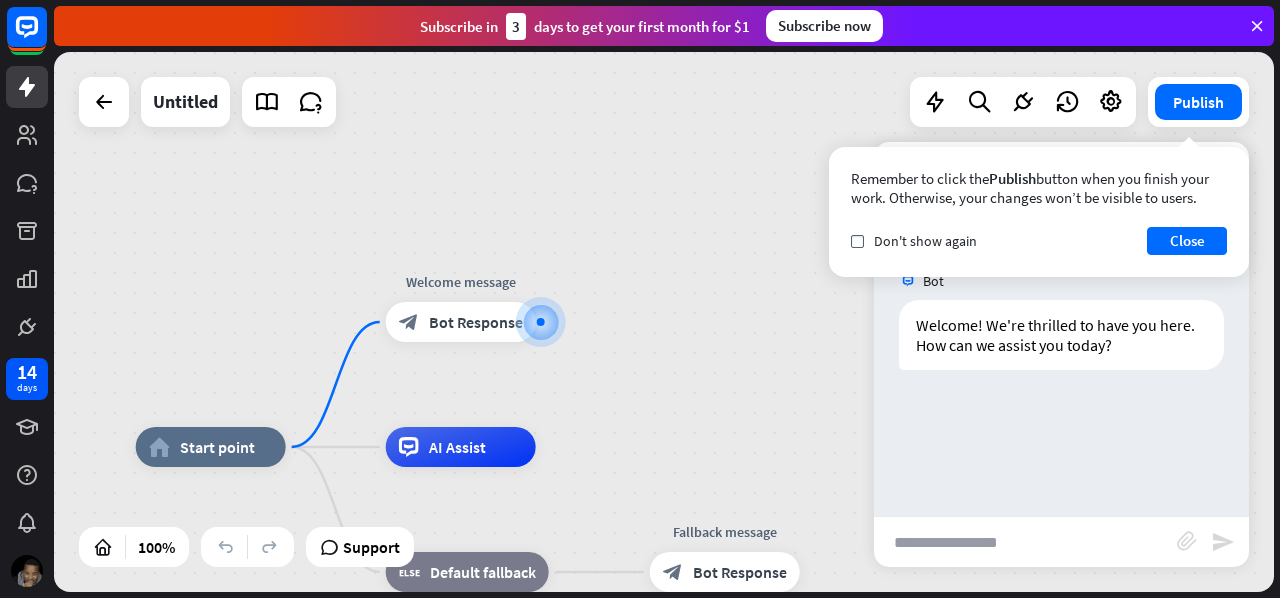click at bounding box center (1025, 542) 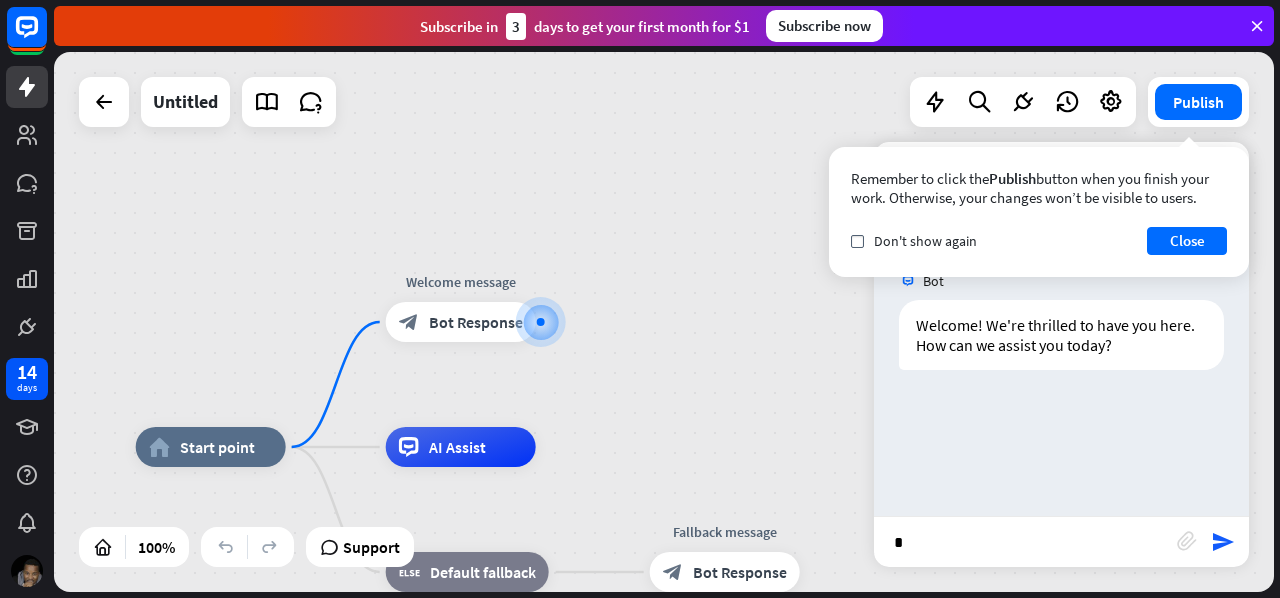 type on "**" 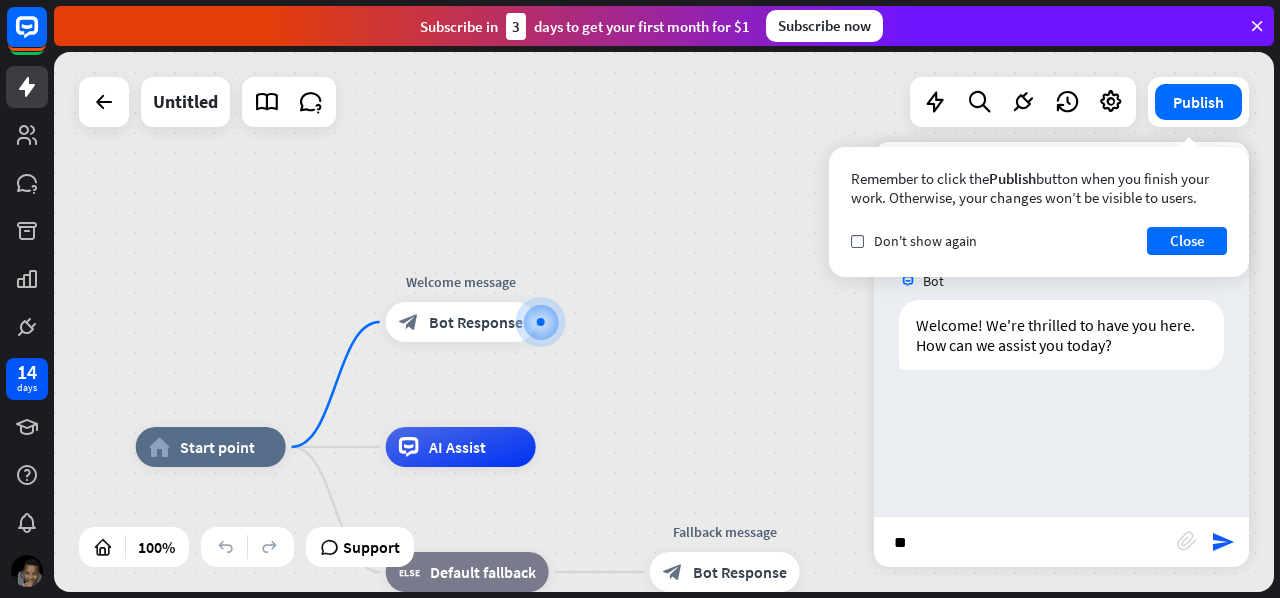type 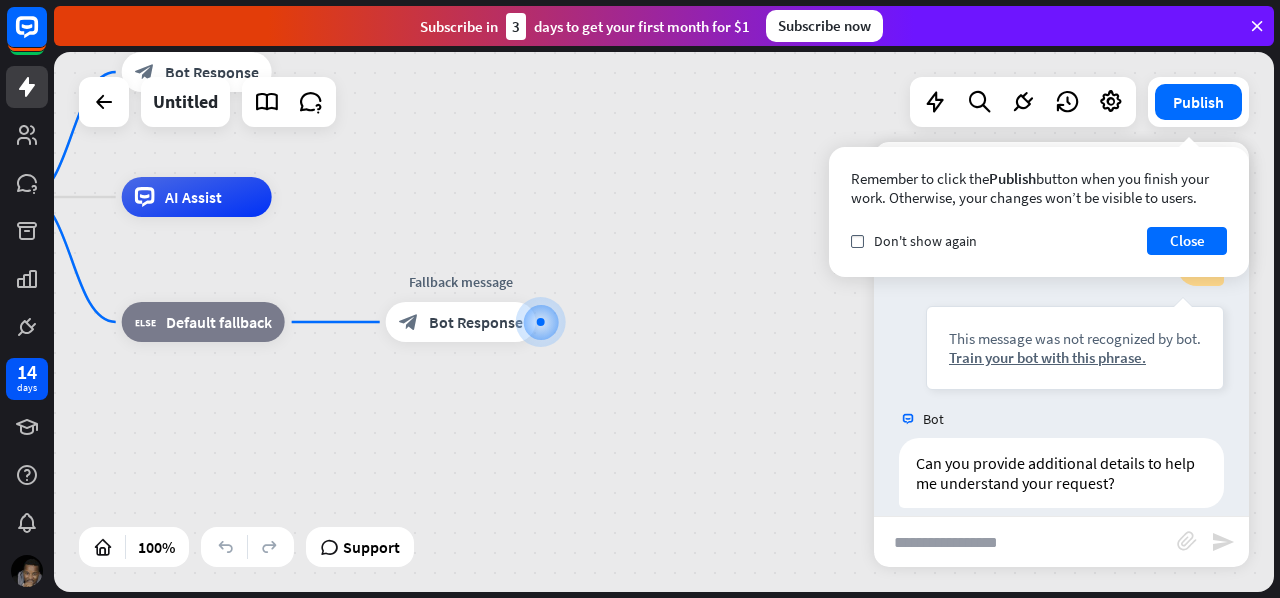 scroll, scrollTop: 202, scrollLeft: 0, axis: vertical 